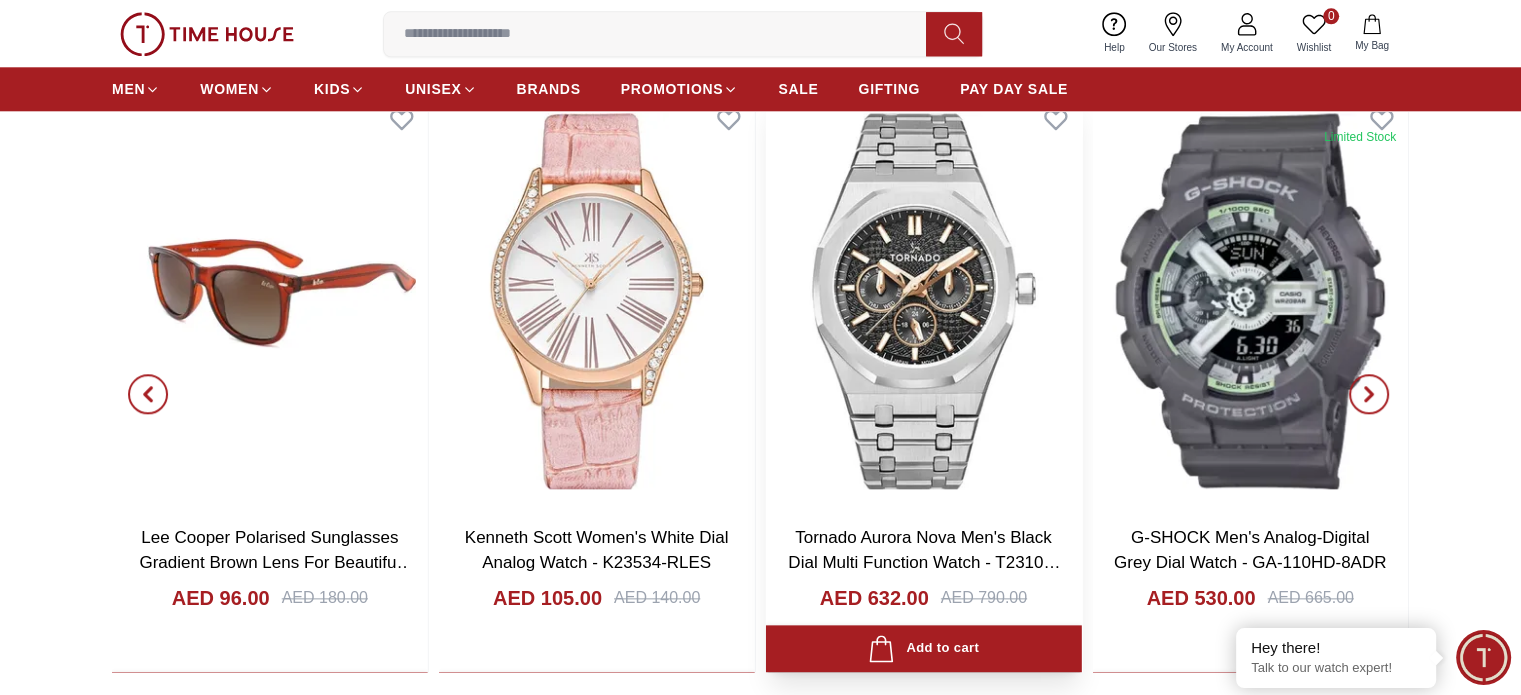 scroll, scrollTop: 2300, scrollLeft: 0, axis: vertical 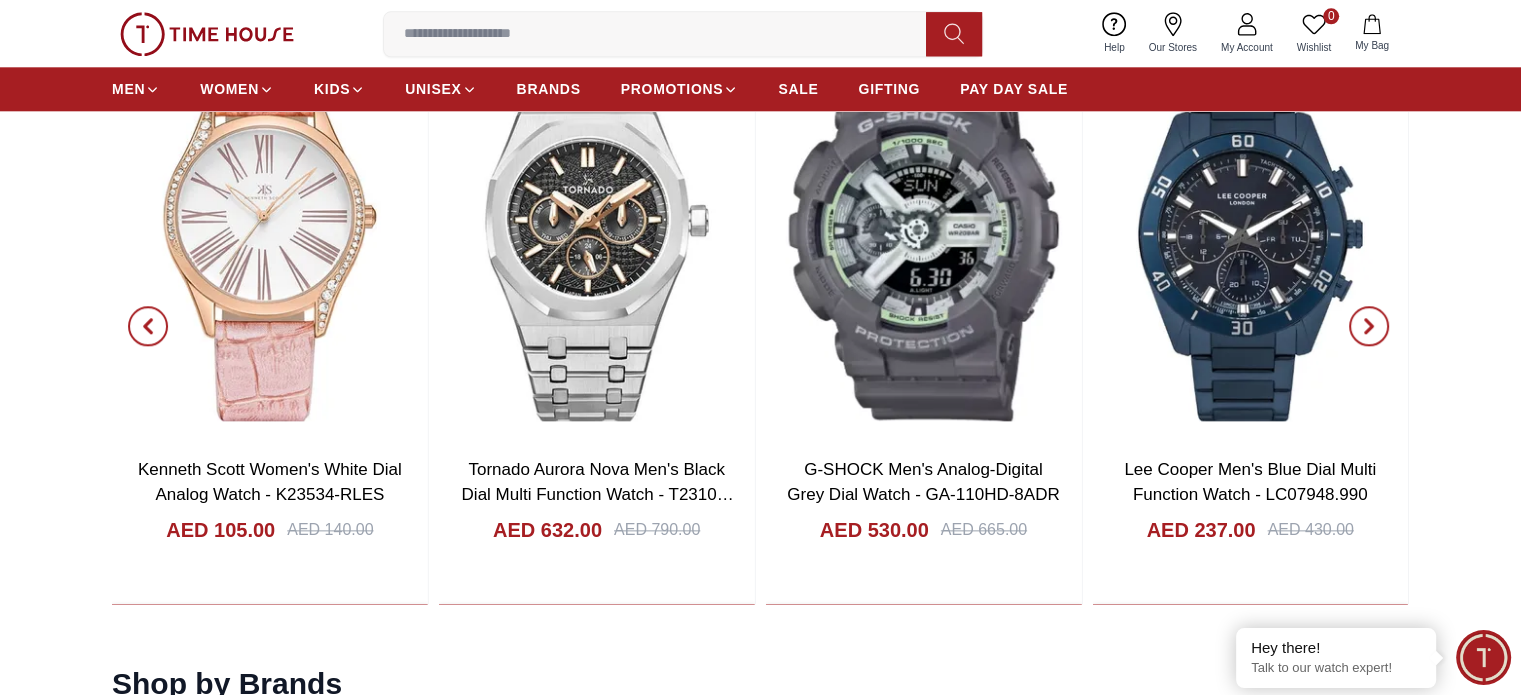 click 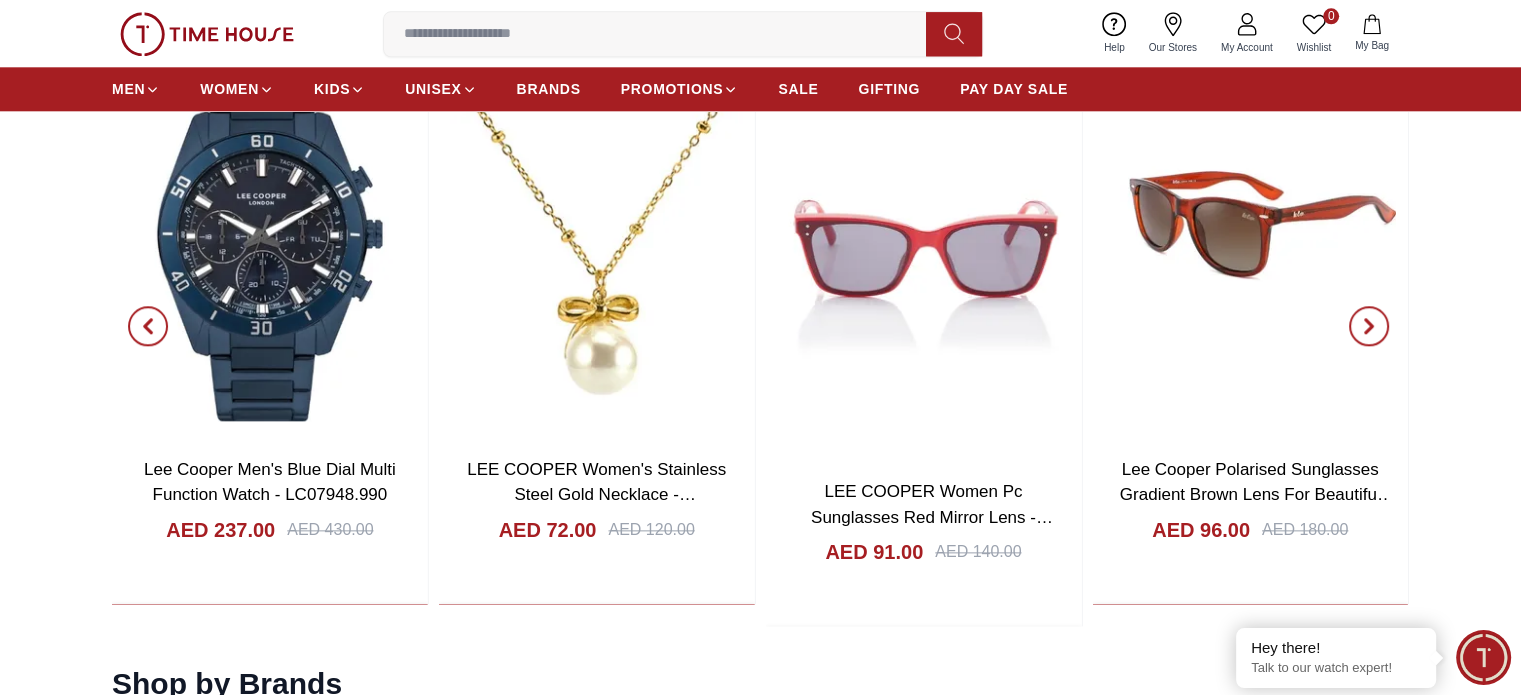 click at bounding box center (1369, 326) 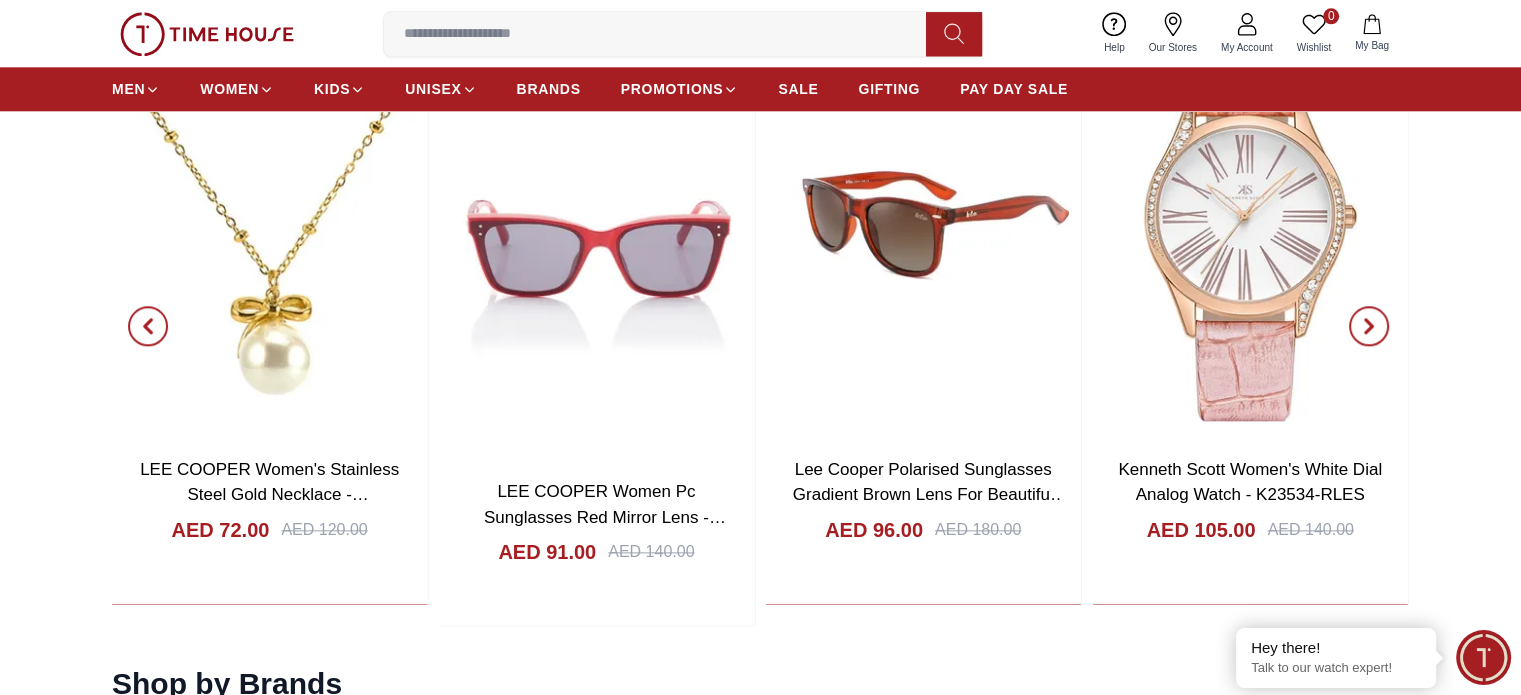 click at bounding box center (1369, 326) 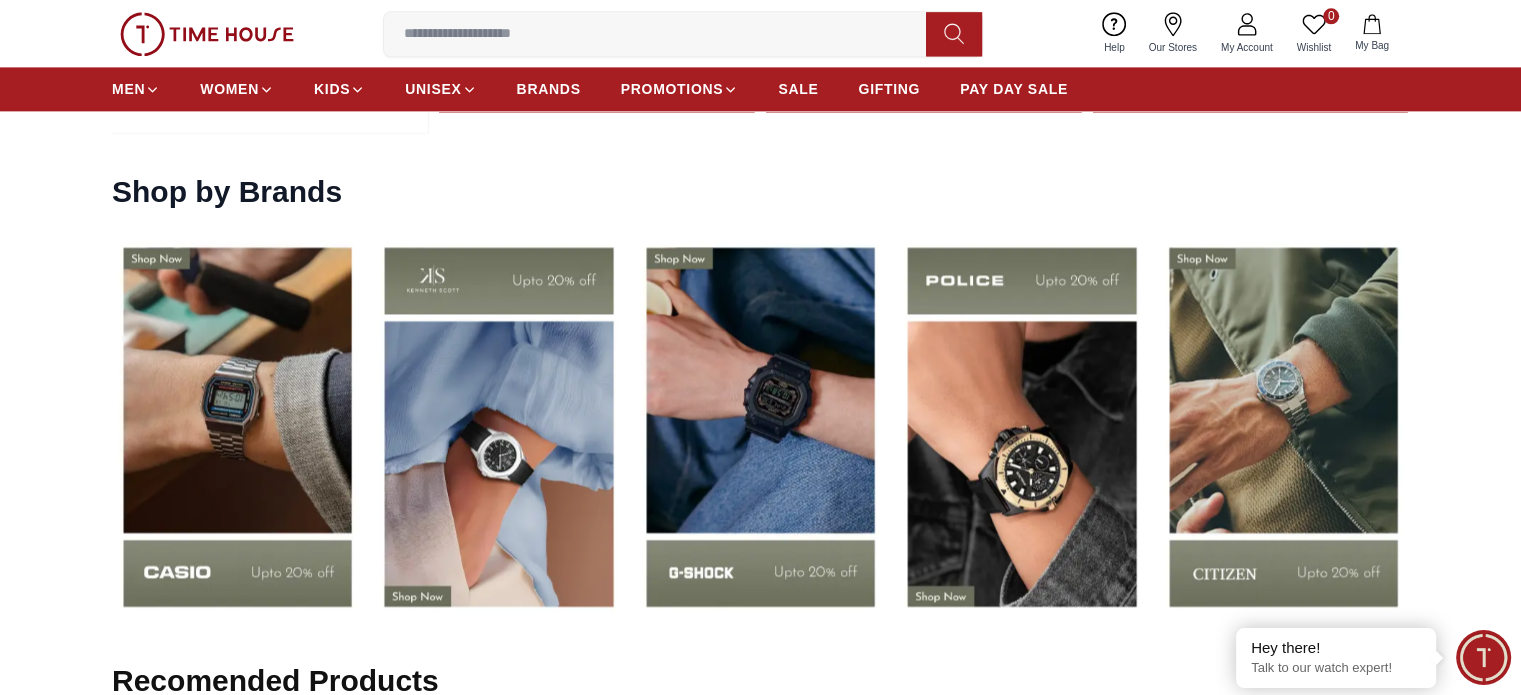 scroll, scrollTop: 2900, scrollLeft: 0, axis: vertical 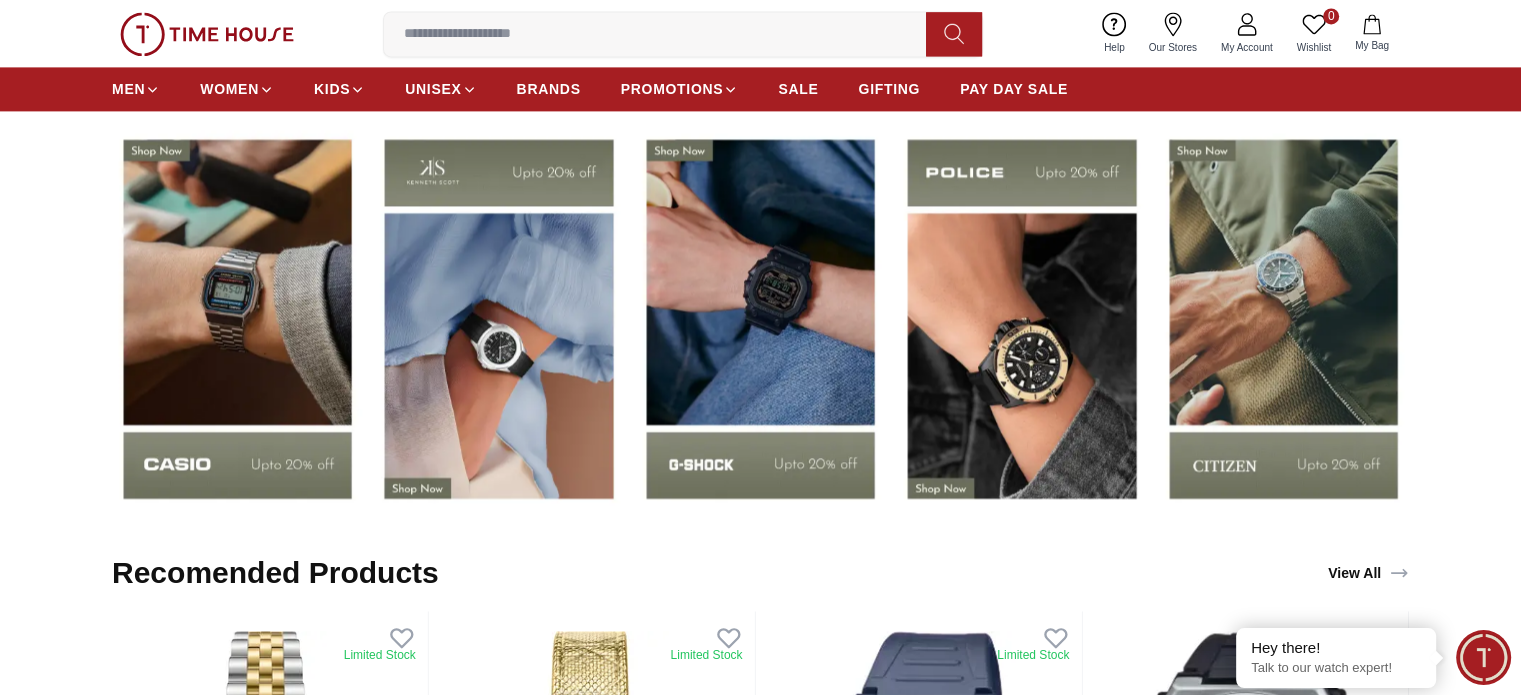 click at bounding box center [498, 318] 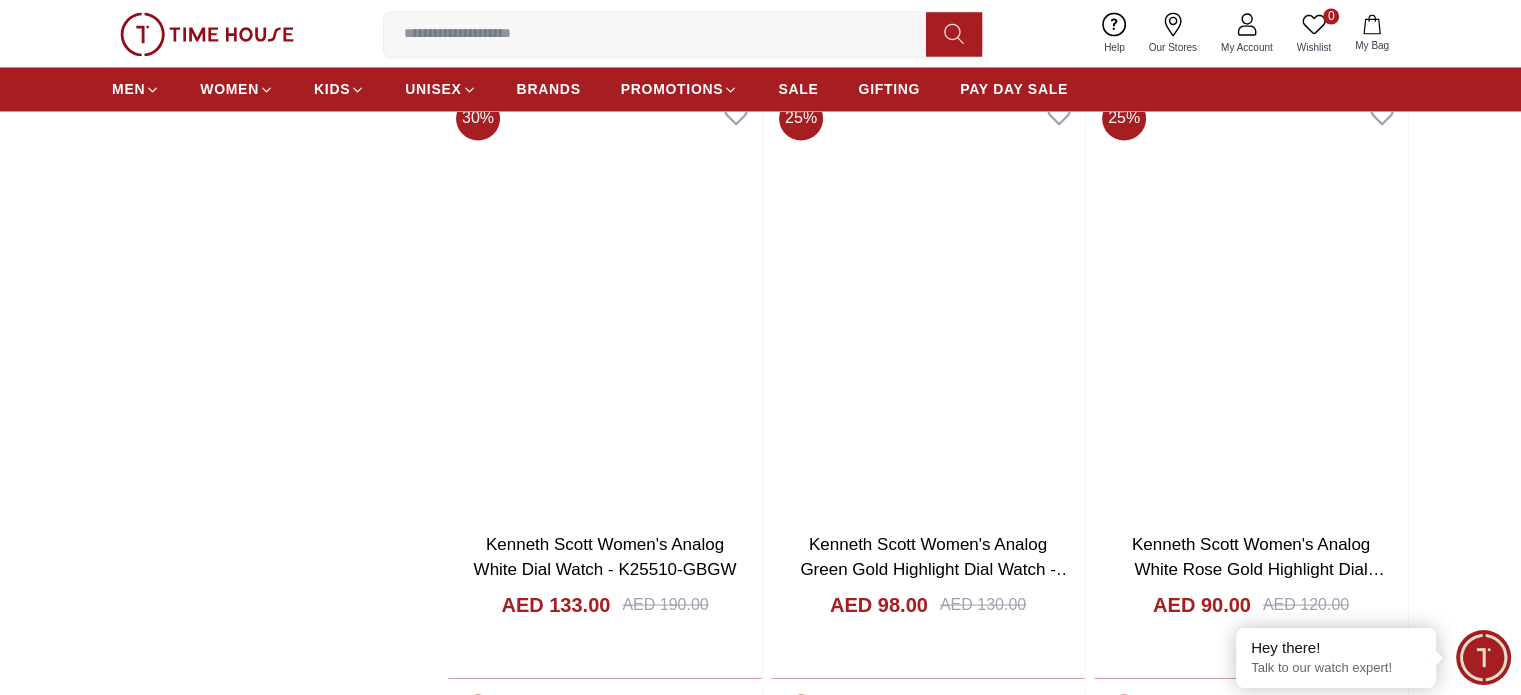 scroll, scrollTop: 3600, scrollLeft: 0, axis: vertical 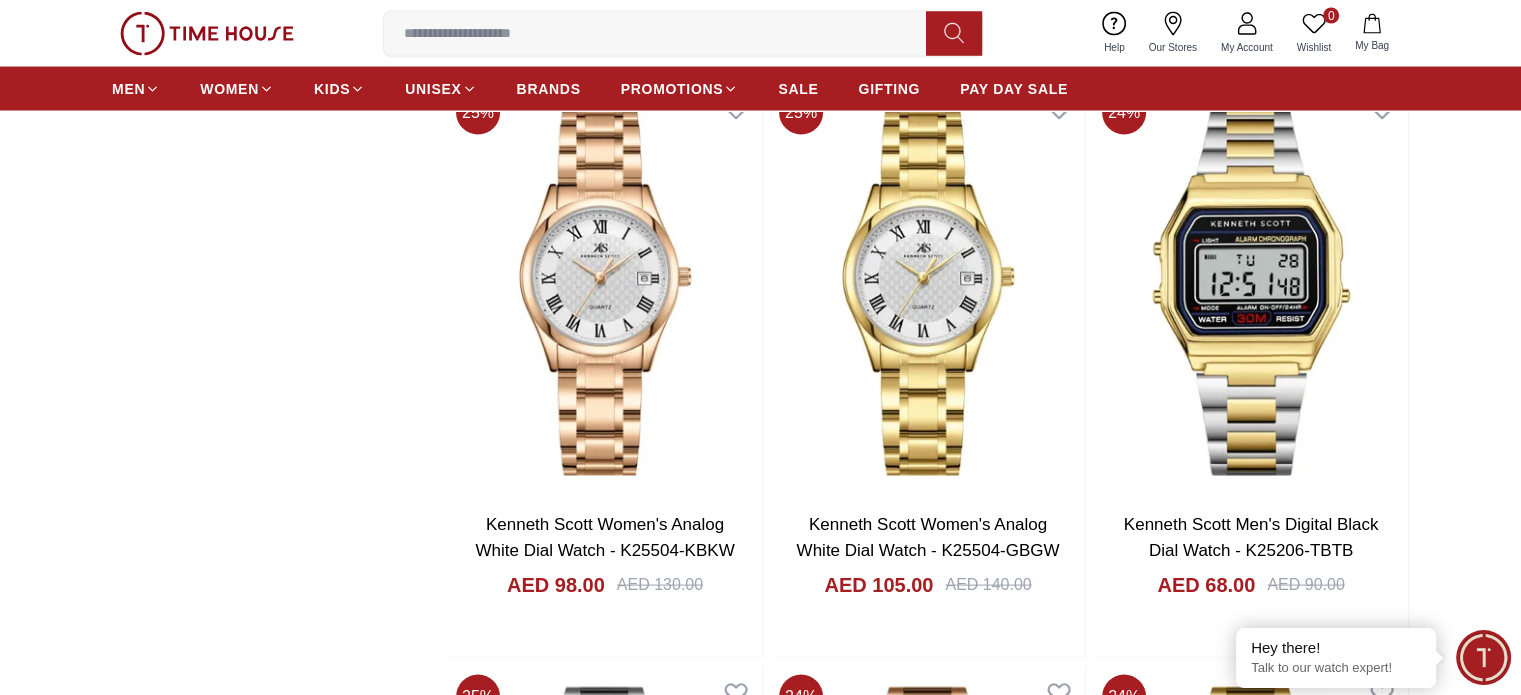 click on "Kenneth Scott Men's Multi Function Ivory Dial Watch - K25103-ZSWI" at bounding box center [928, 2290] 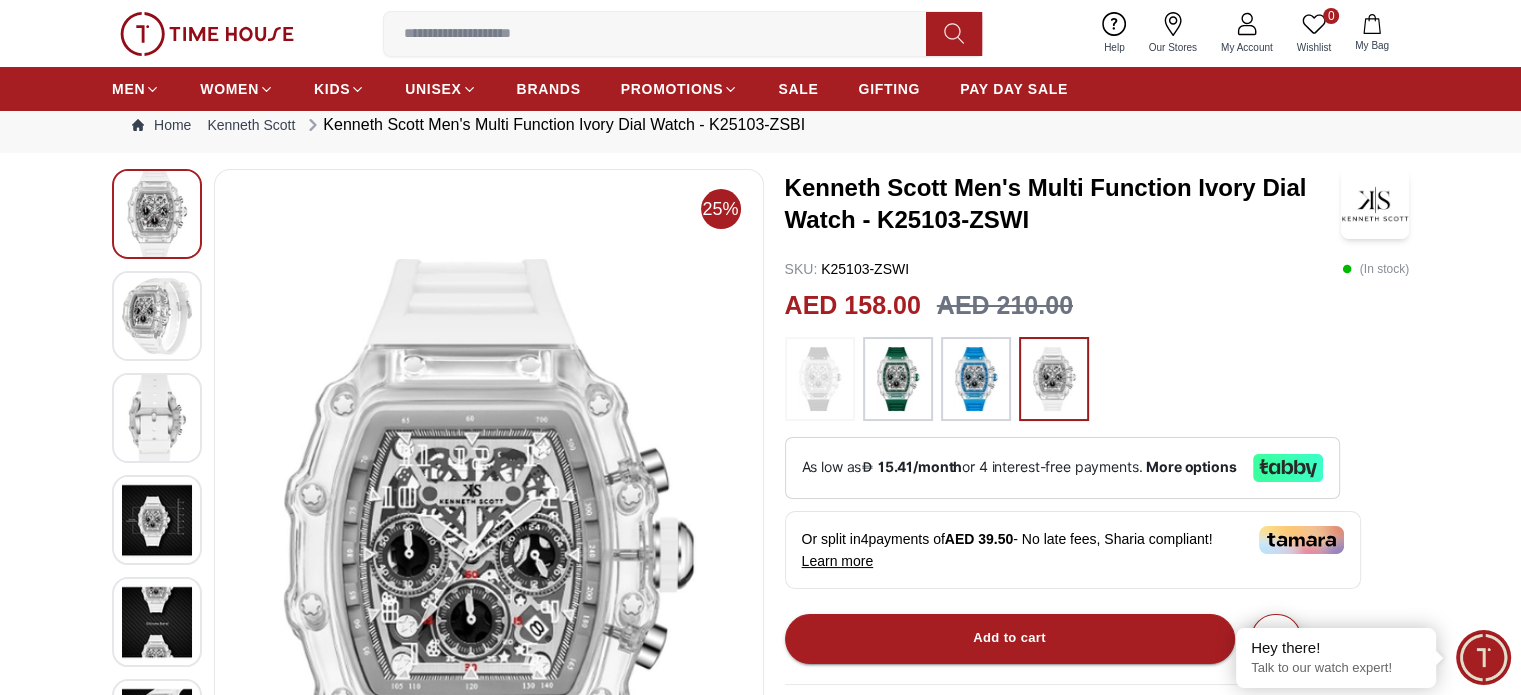 scroll, scrollTop: 100, scrollLeft: 0, axis: vertical 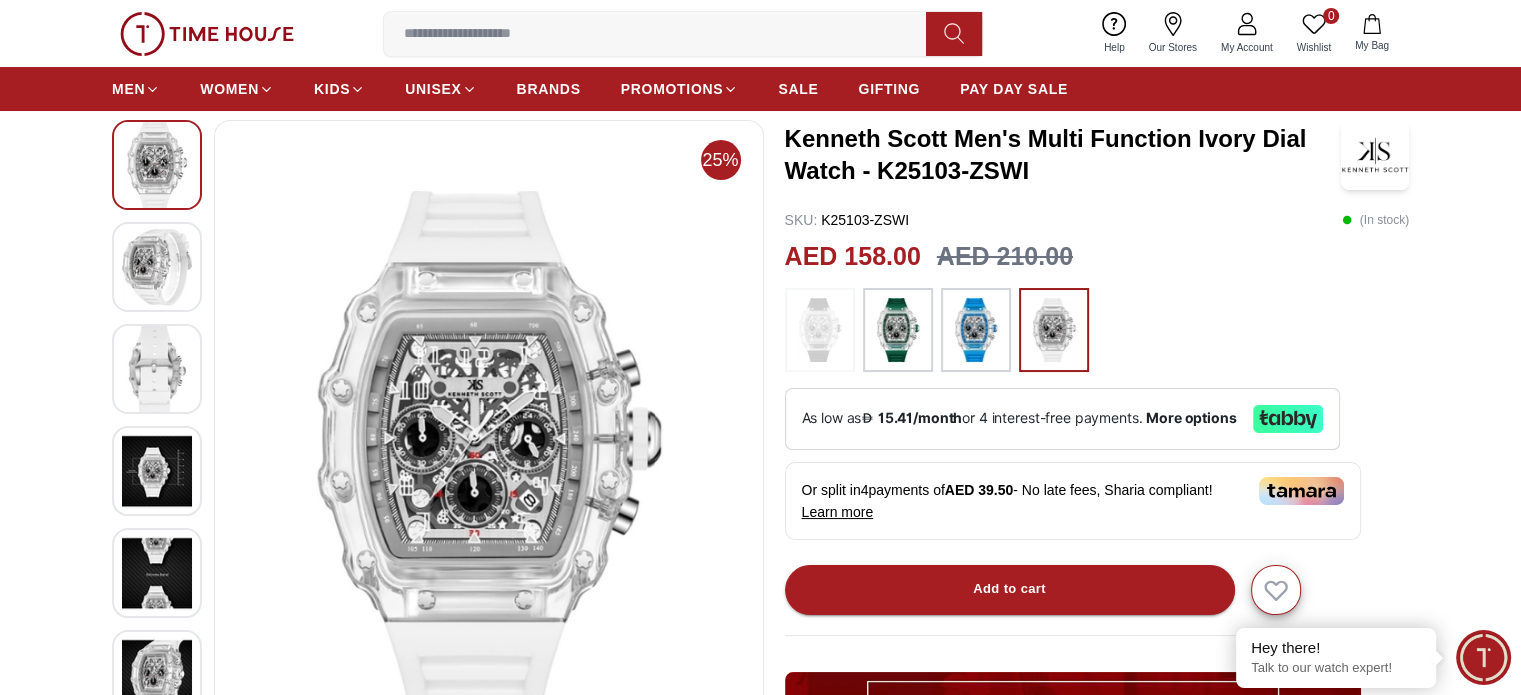 click at bounding box center [157, 267] 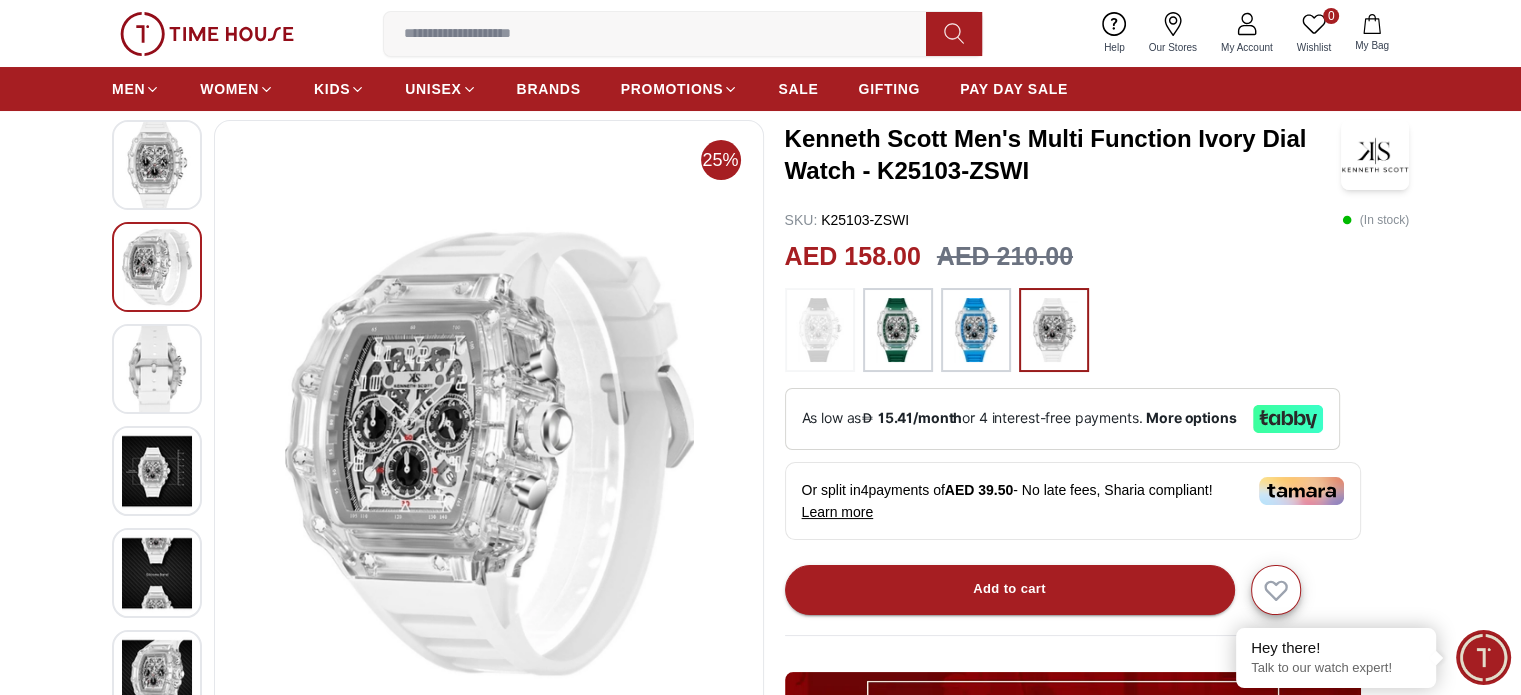click at bounding box center (157, 369) 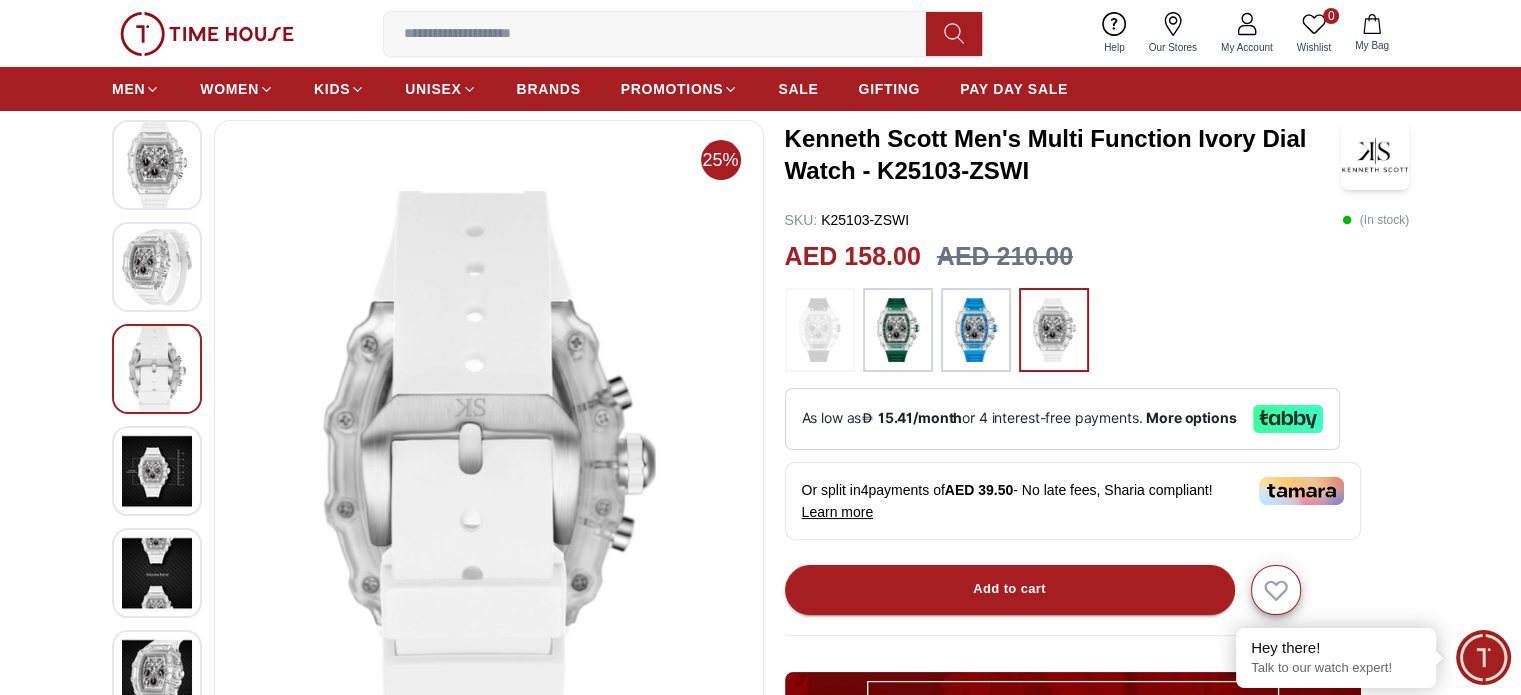 click at bounding box center (157, 471) 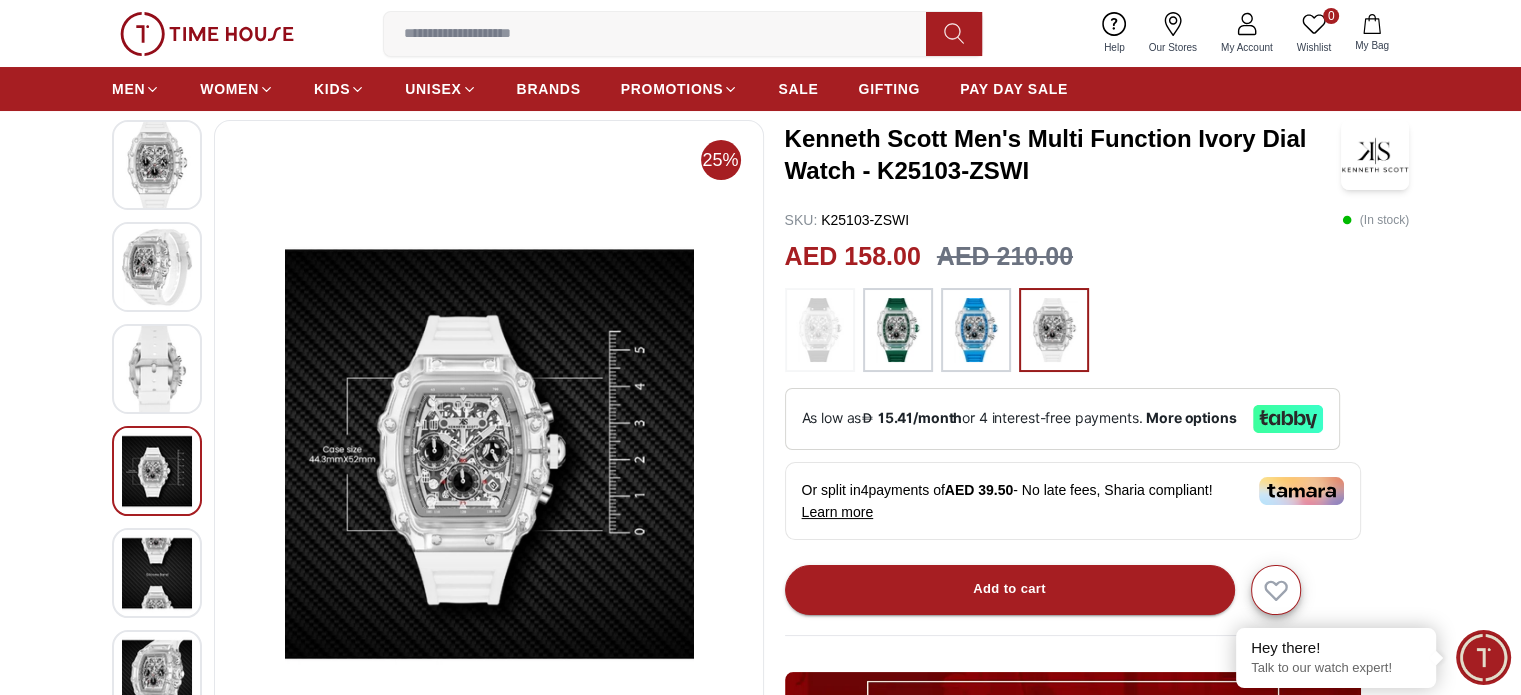 click at bounding box center [157, 573] 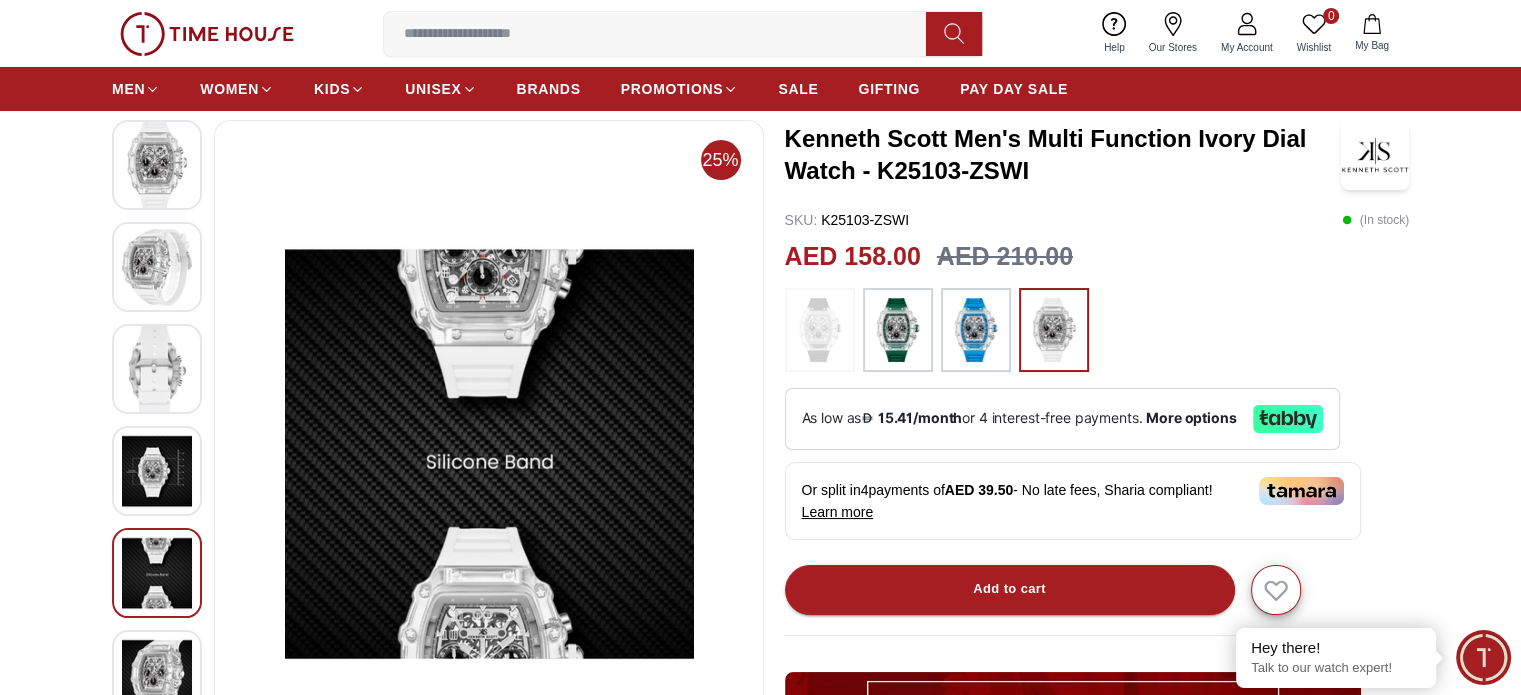 click at bounding box center [157, 573] 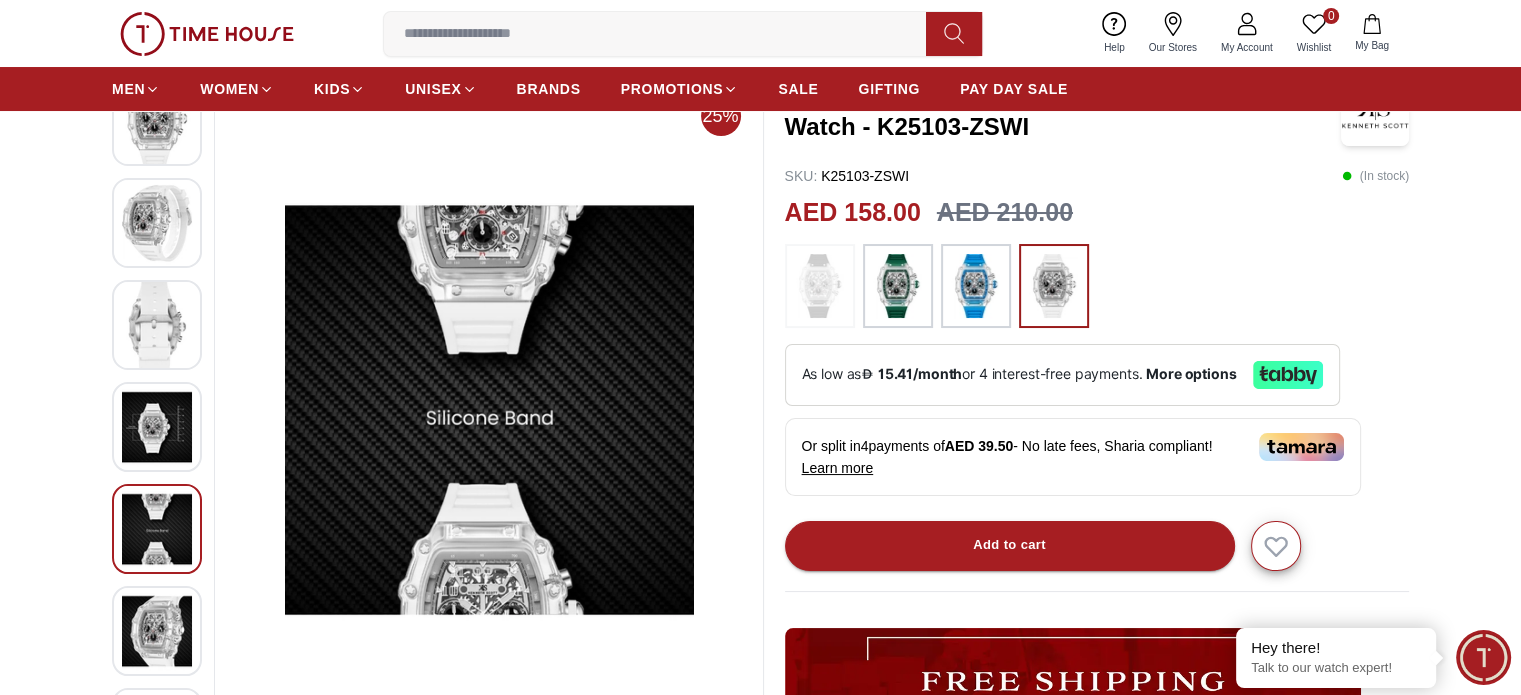 scroll, scrollTop: 200, scrollLeft: 0, axis: vertical 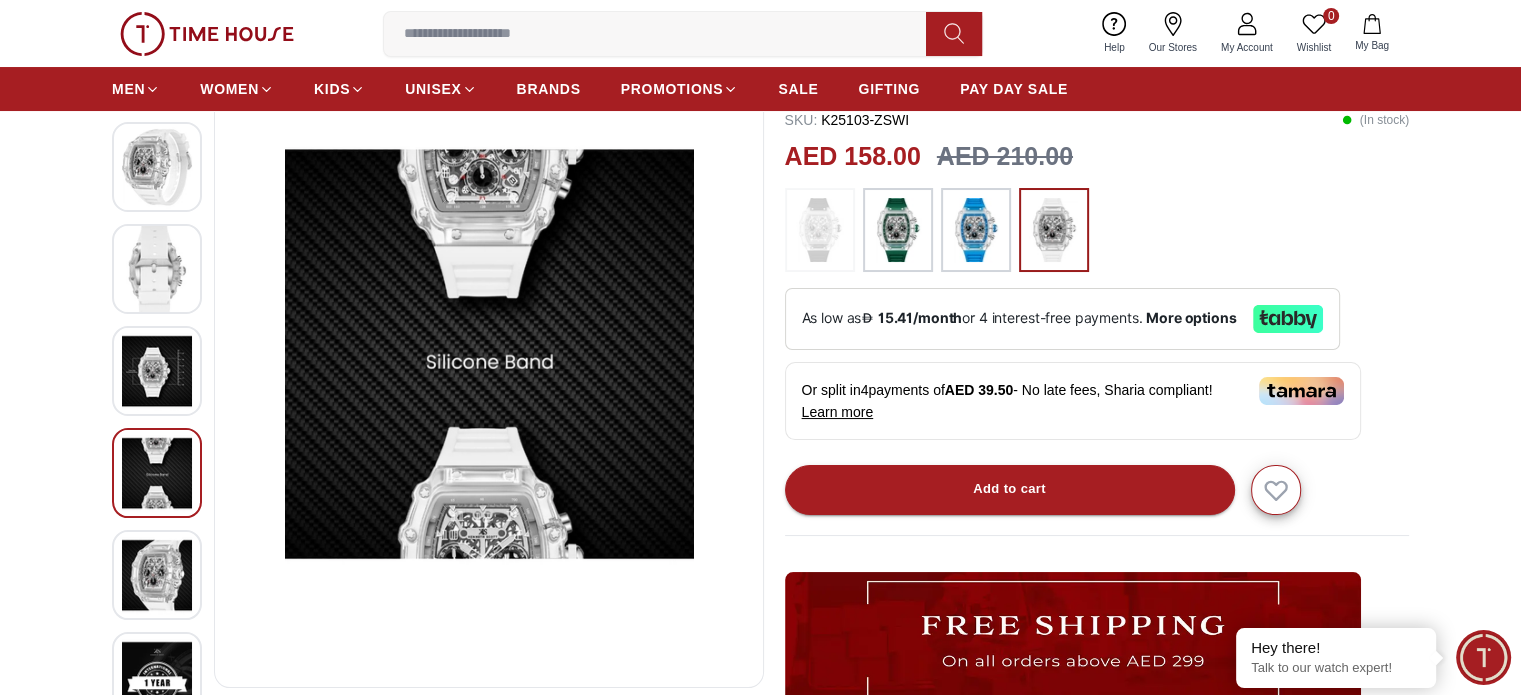 click at bounding box center (820, 230) 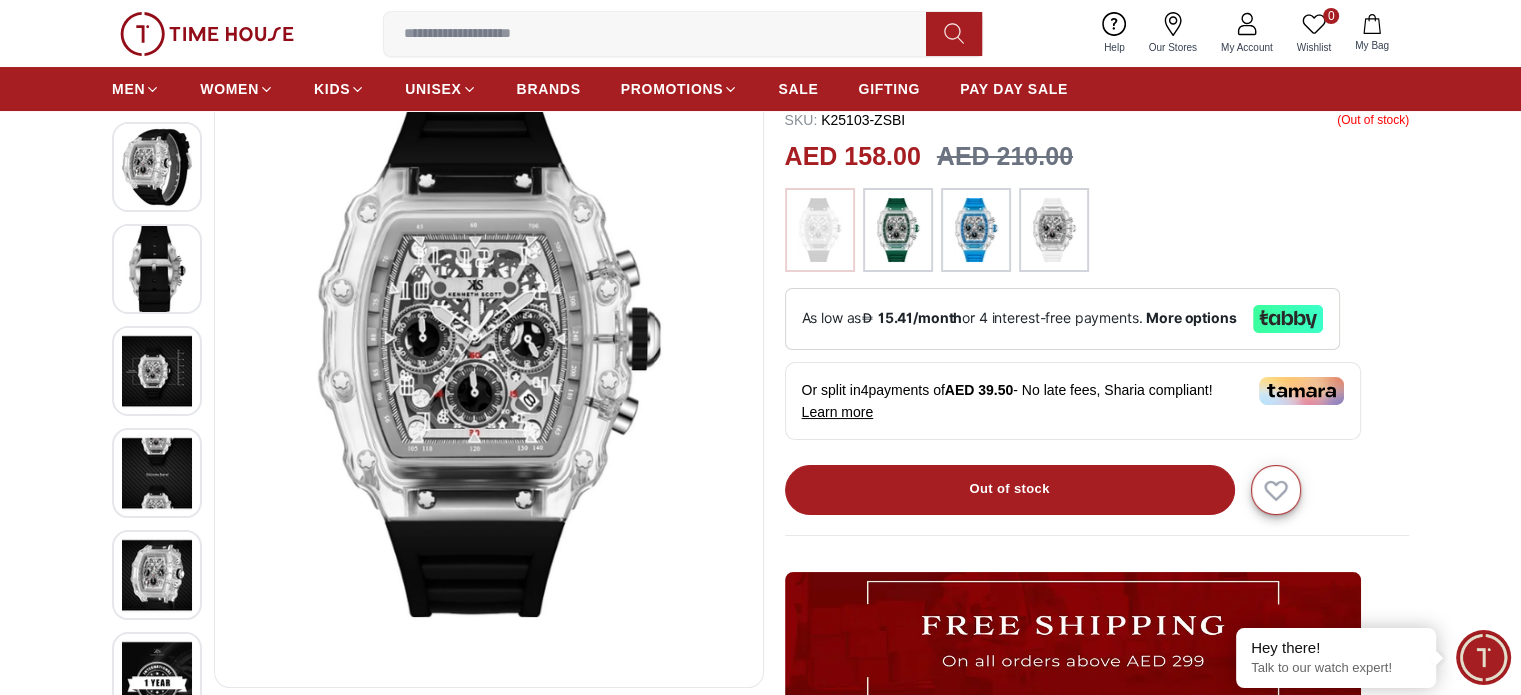click at bounding box center (1054, 230) 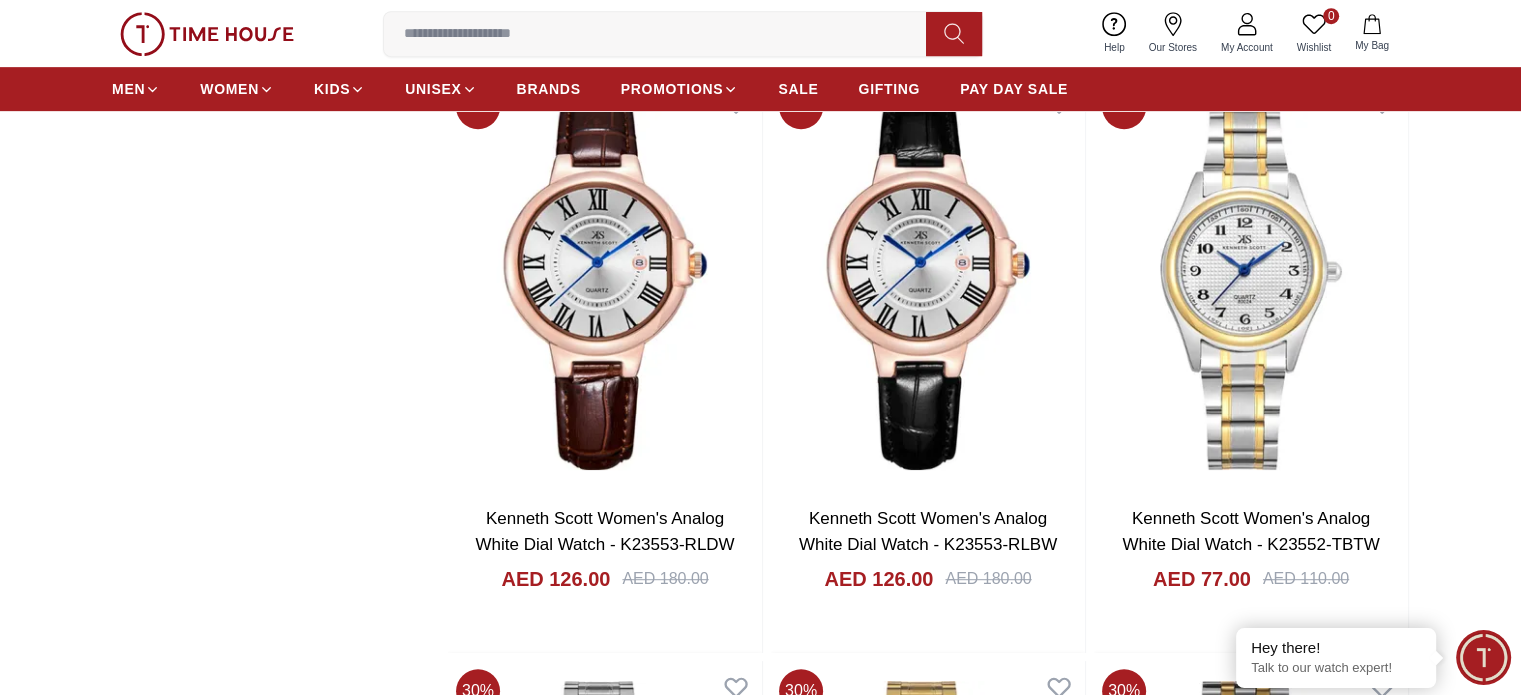 scroll, scrollTop: 8265, scrollLeft: 0, axis: vertical 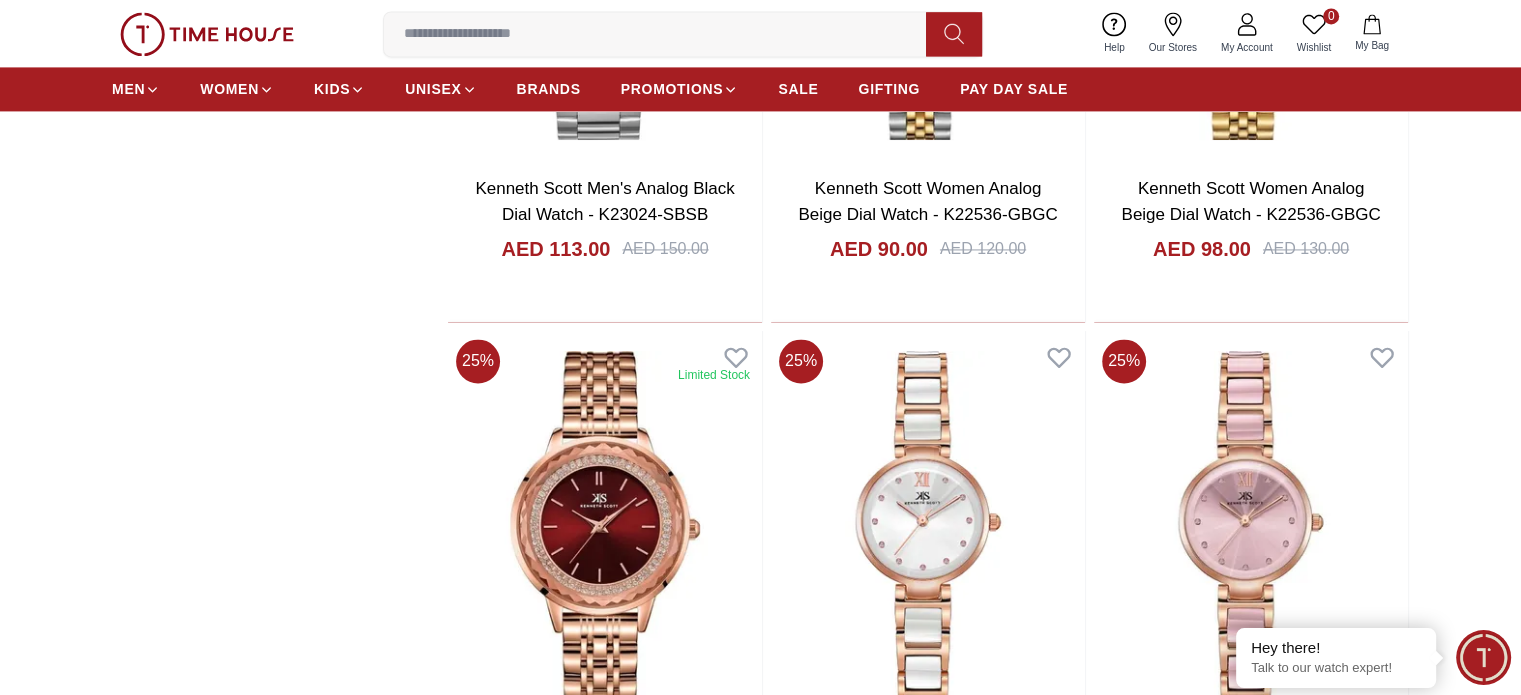 click at bounding box center (1251, 17477) 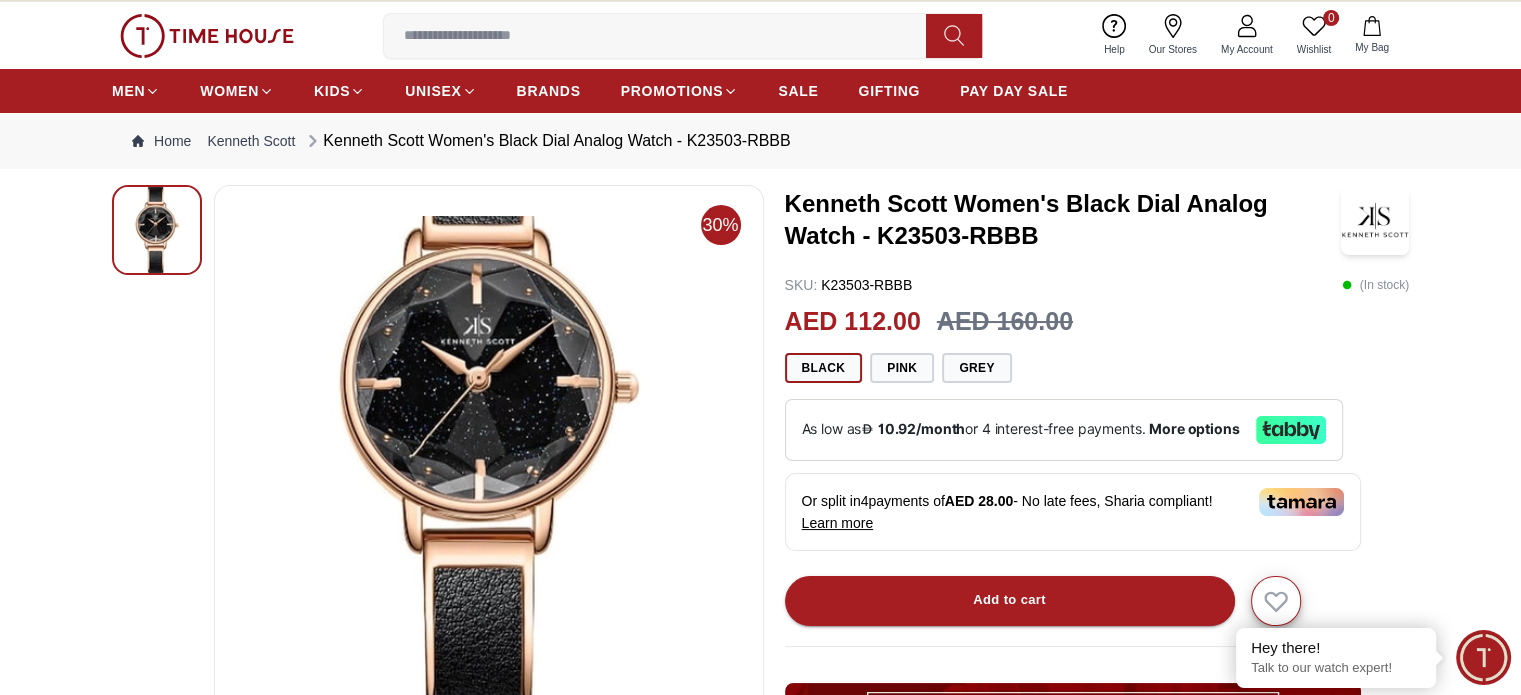 scroll, scrollTop: 0, scrollLeft: 0, axis: both 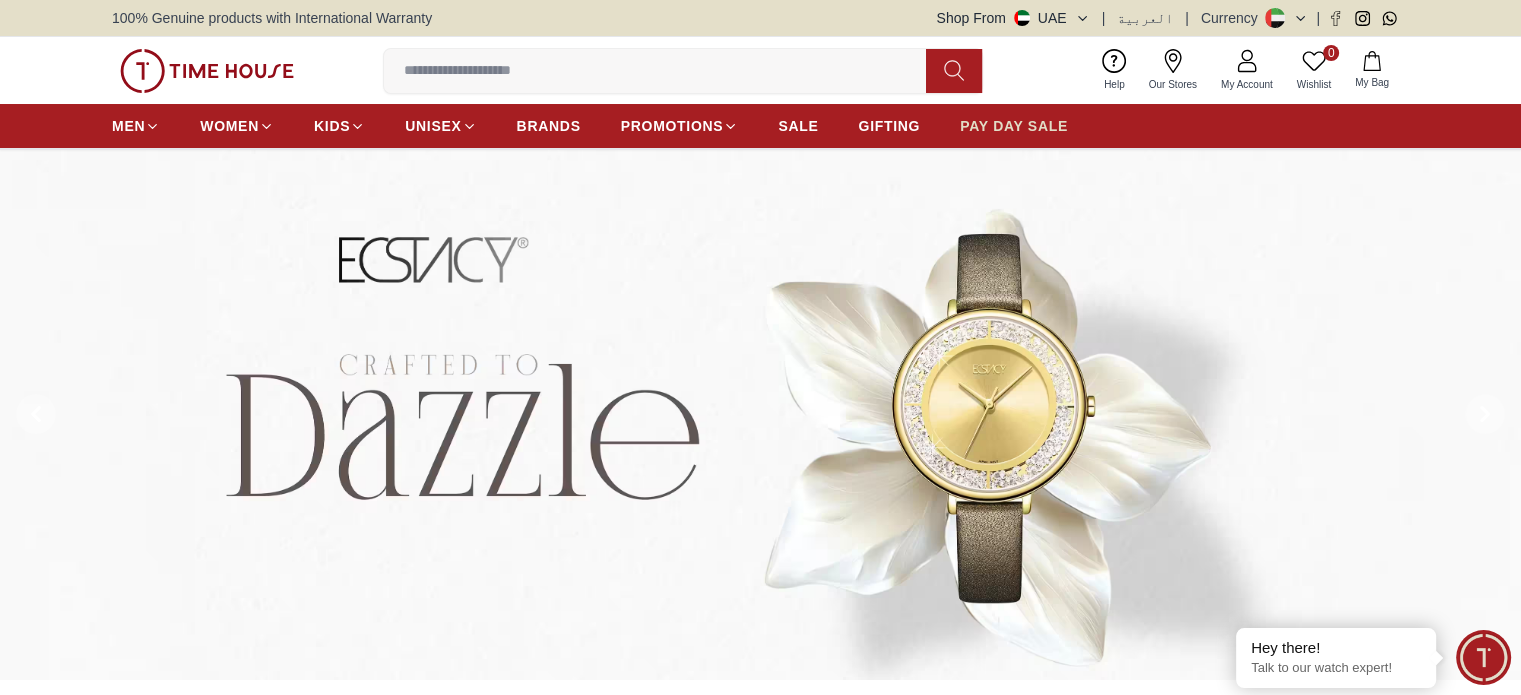 click on "PAY DAY SALE" at bounding box center [1014, 126] 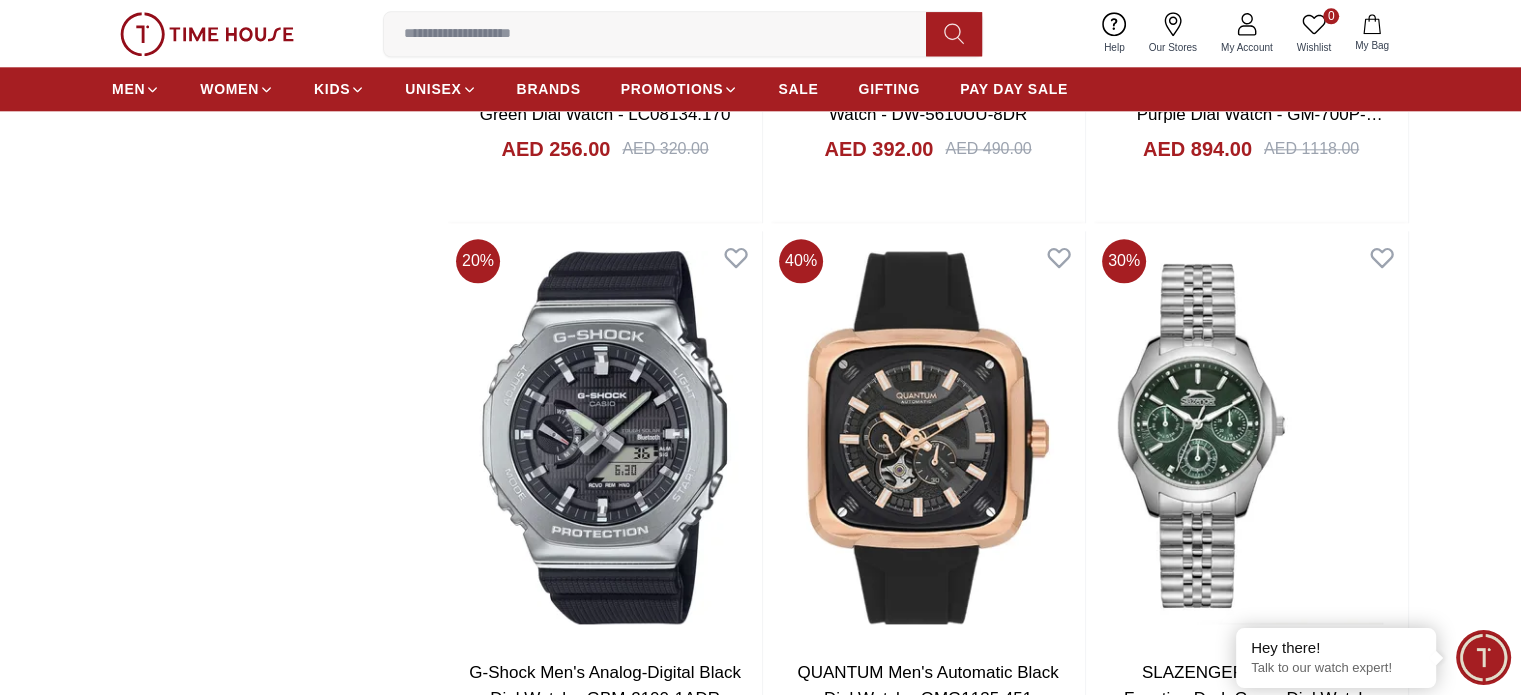 scroll, scrollTop: 2300, scrollLeft: 0, axis: vertical 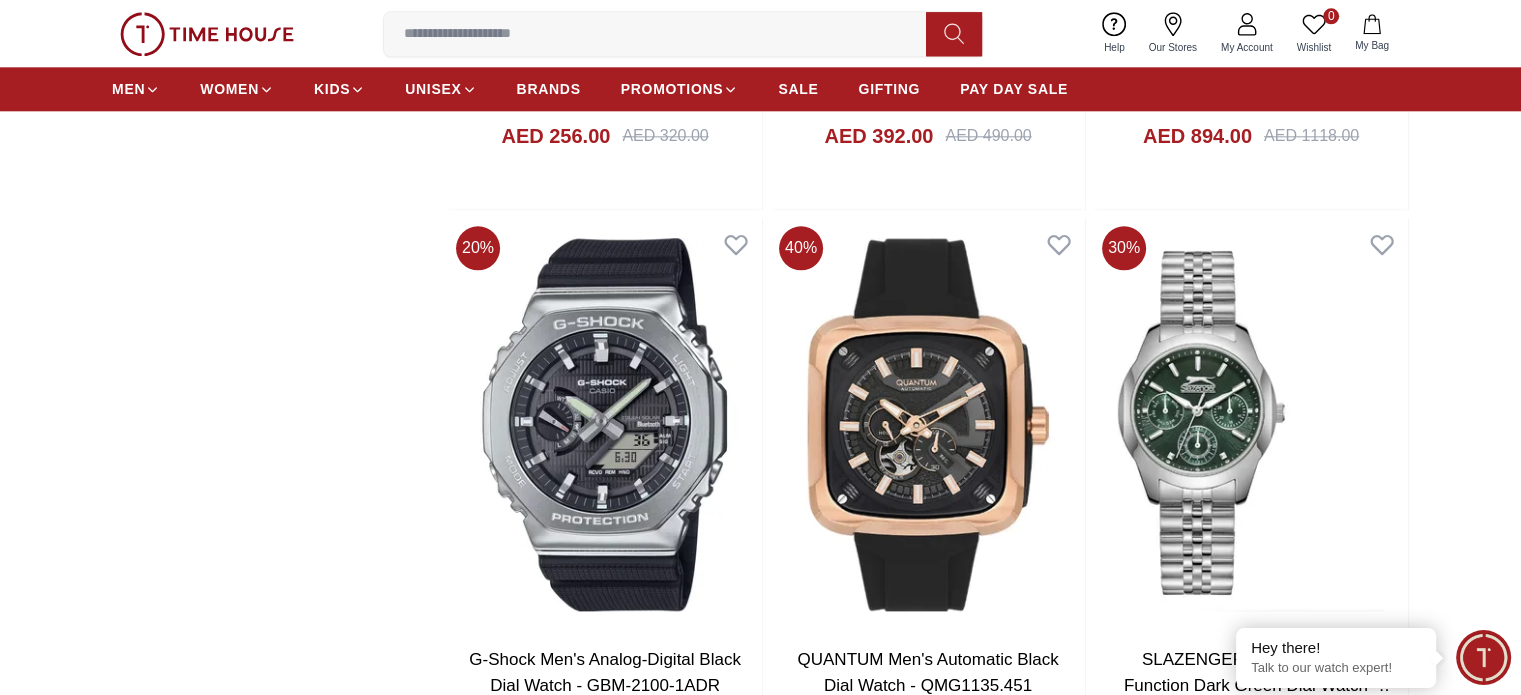 click on "SLAZENGER Men's Multi Function Black Dial Watch - SL.9.2390.2.01" at bounding box center (605, 1841) 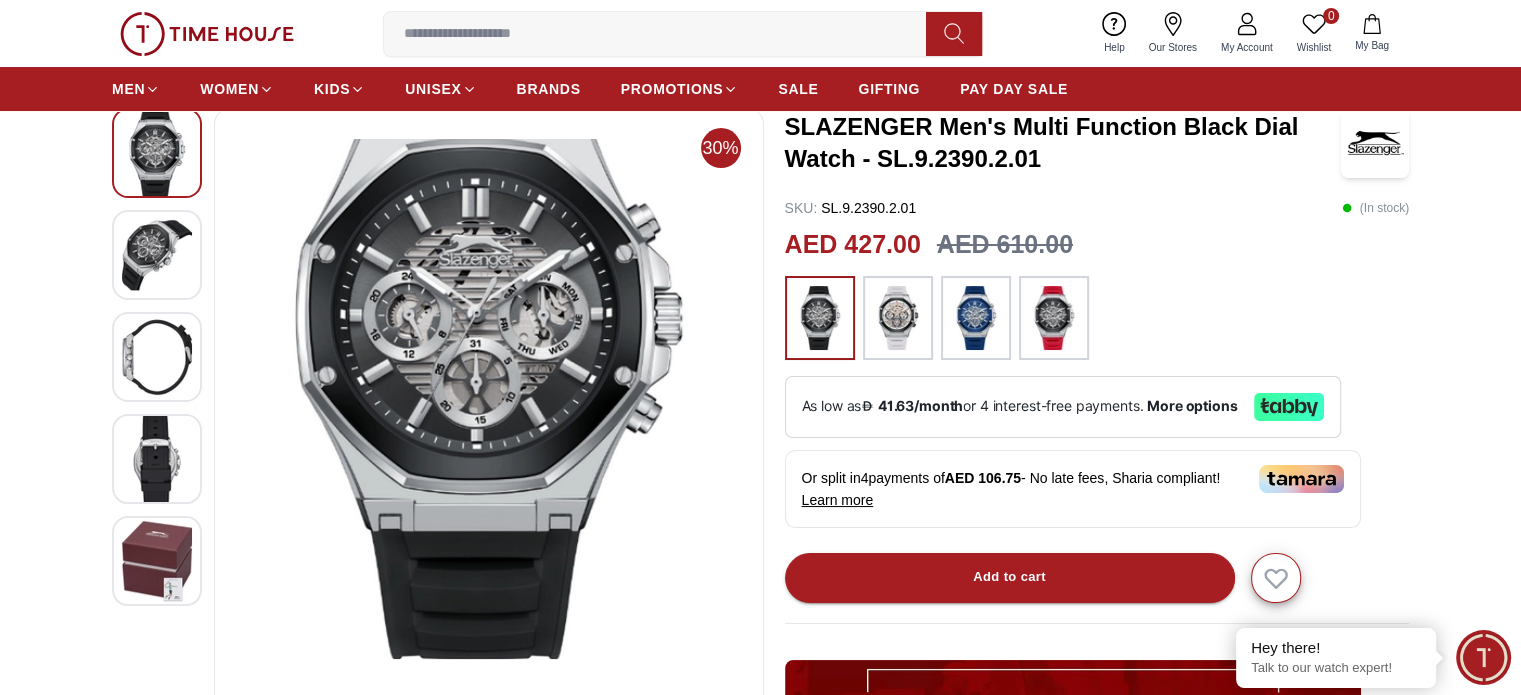 scroll, scrollTop: 100, scrollLeft: 0, axis: vertical 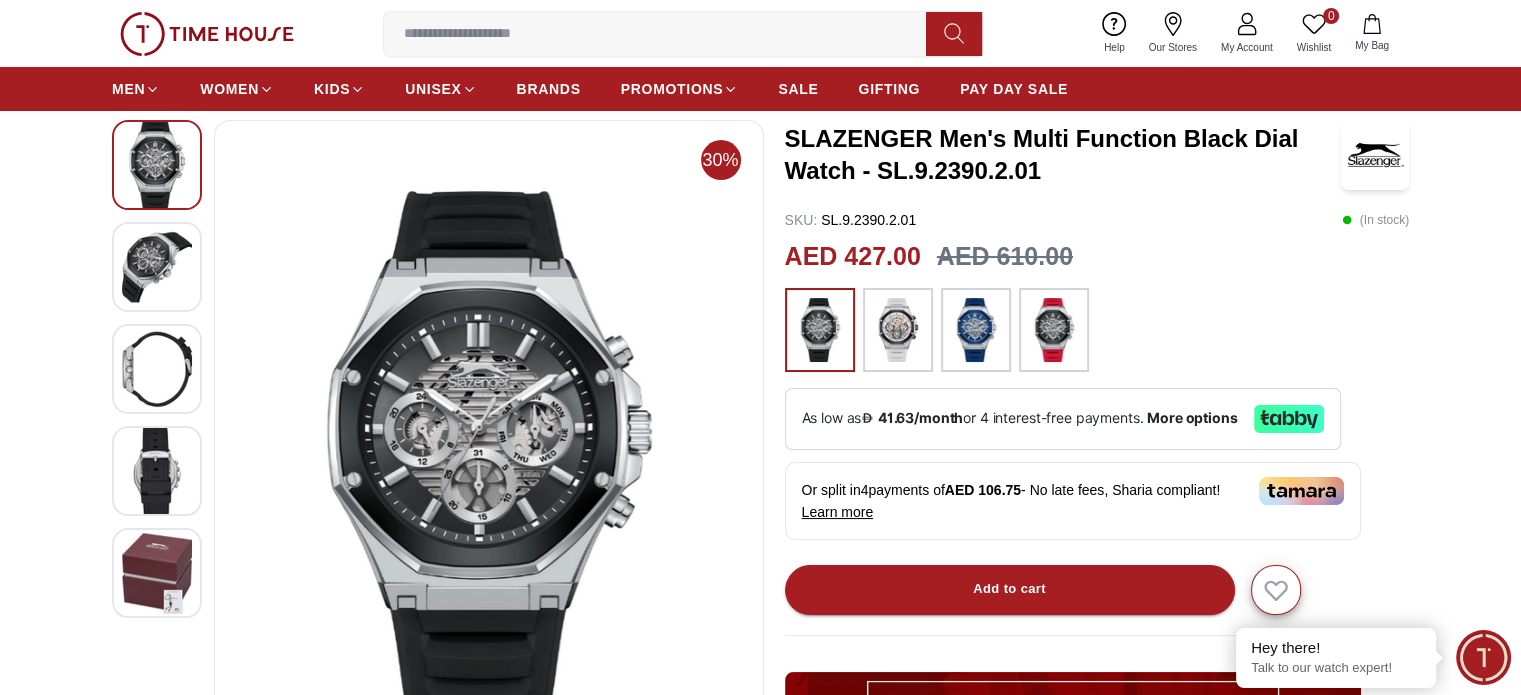click at bounding box center [157, 267] 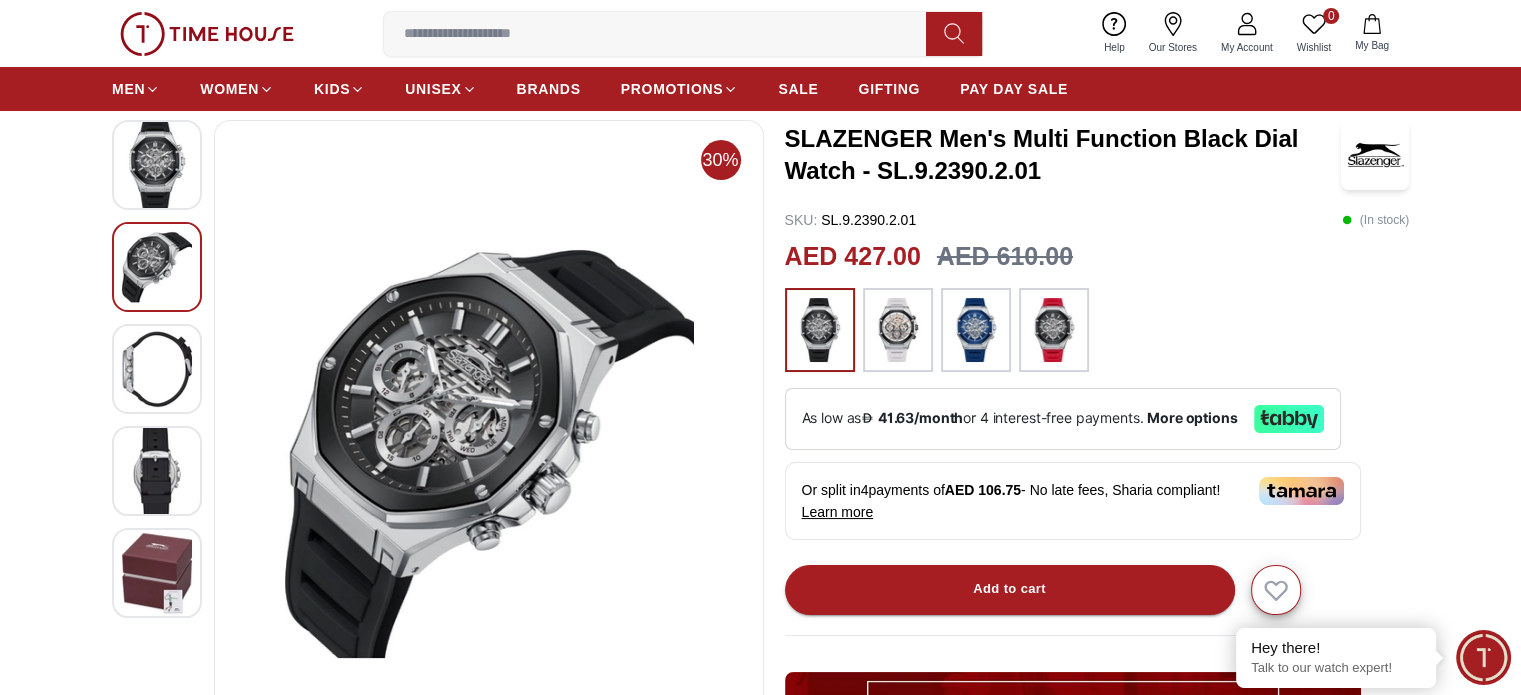 click at bounding box center [157, 369] 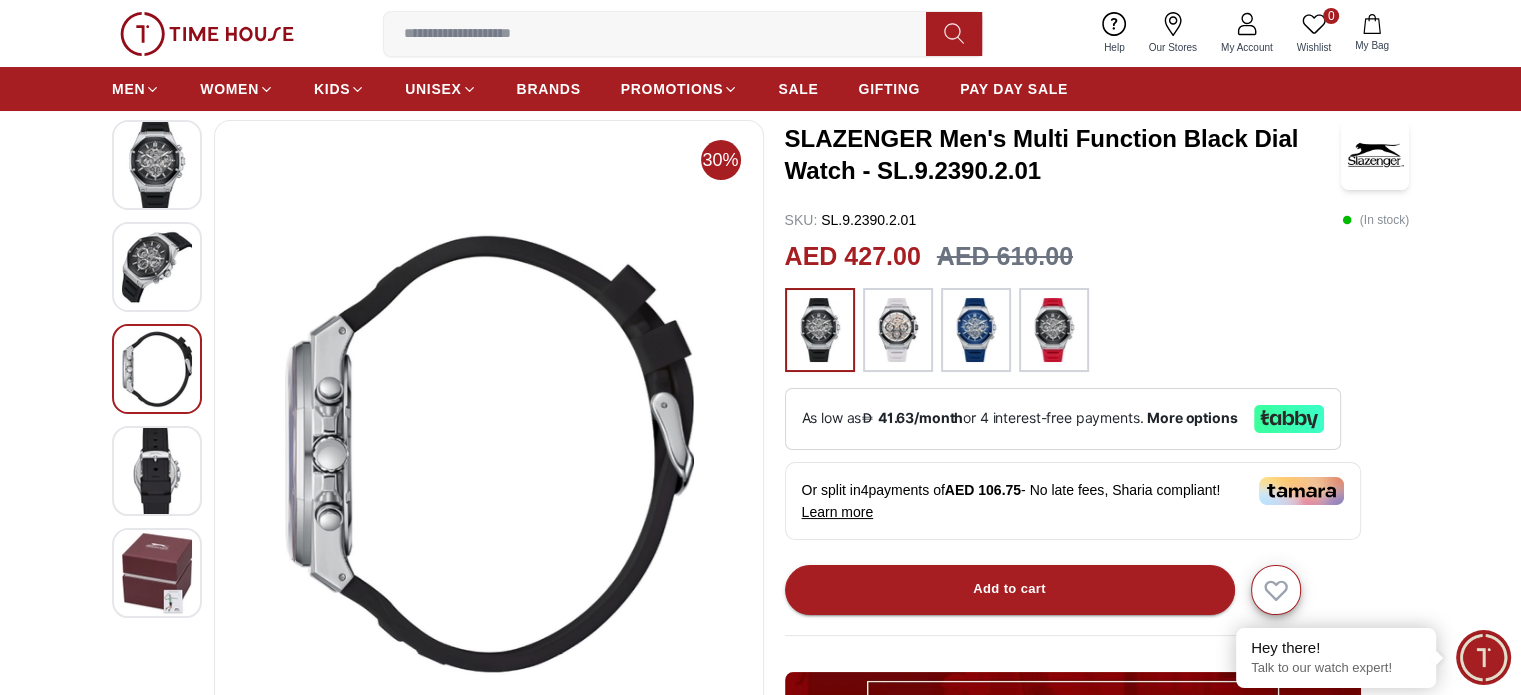 click at bounding box center (157, 471) 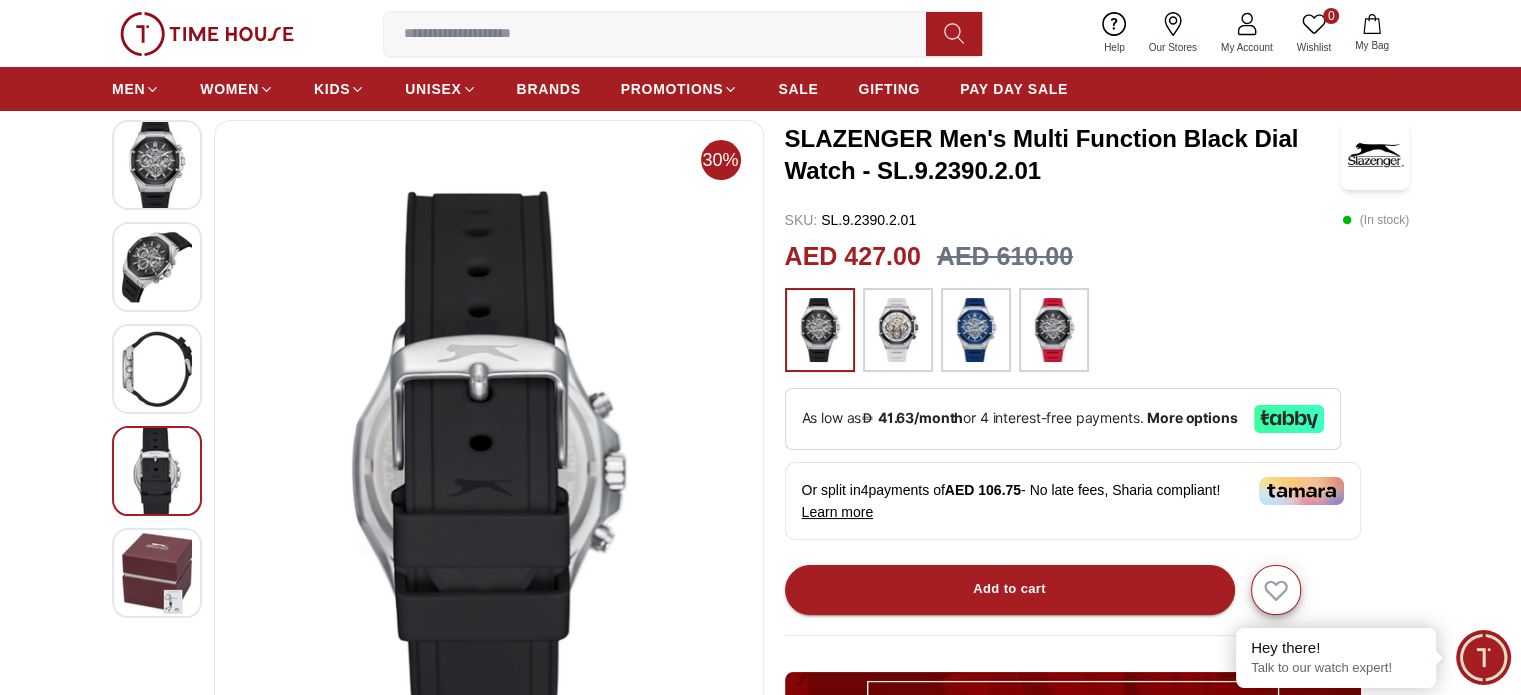 click at bounding box center (157, 573) 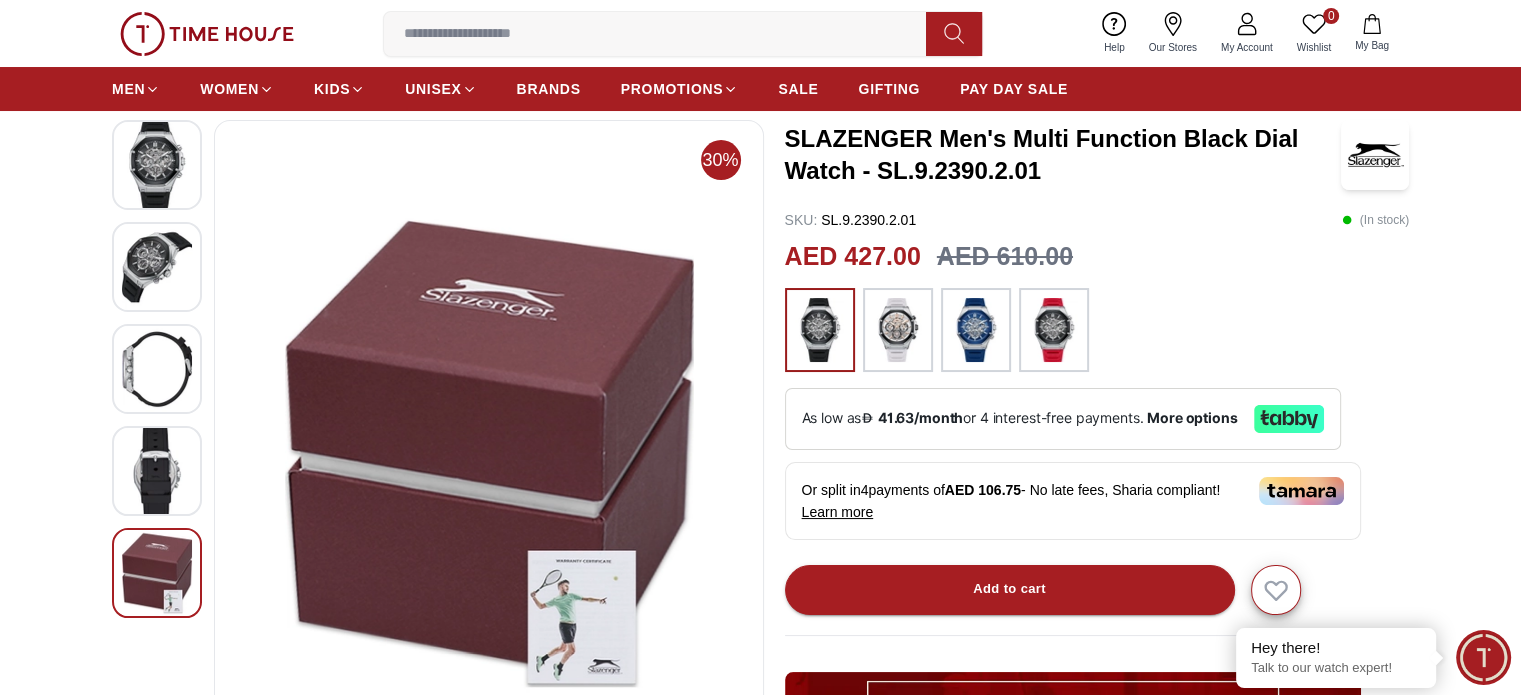 click at bounding box center (157, 596) 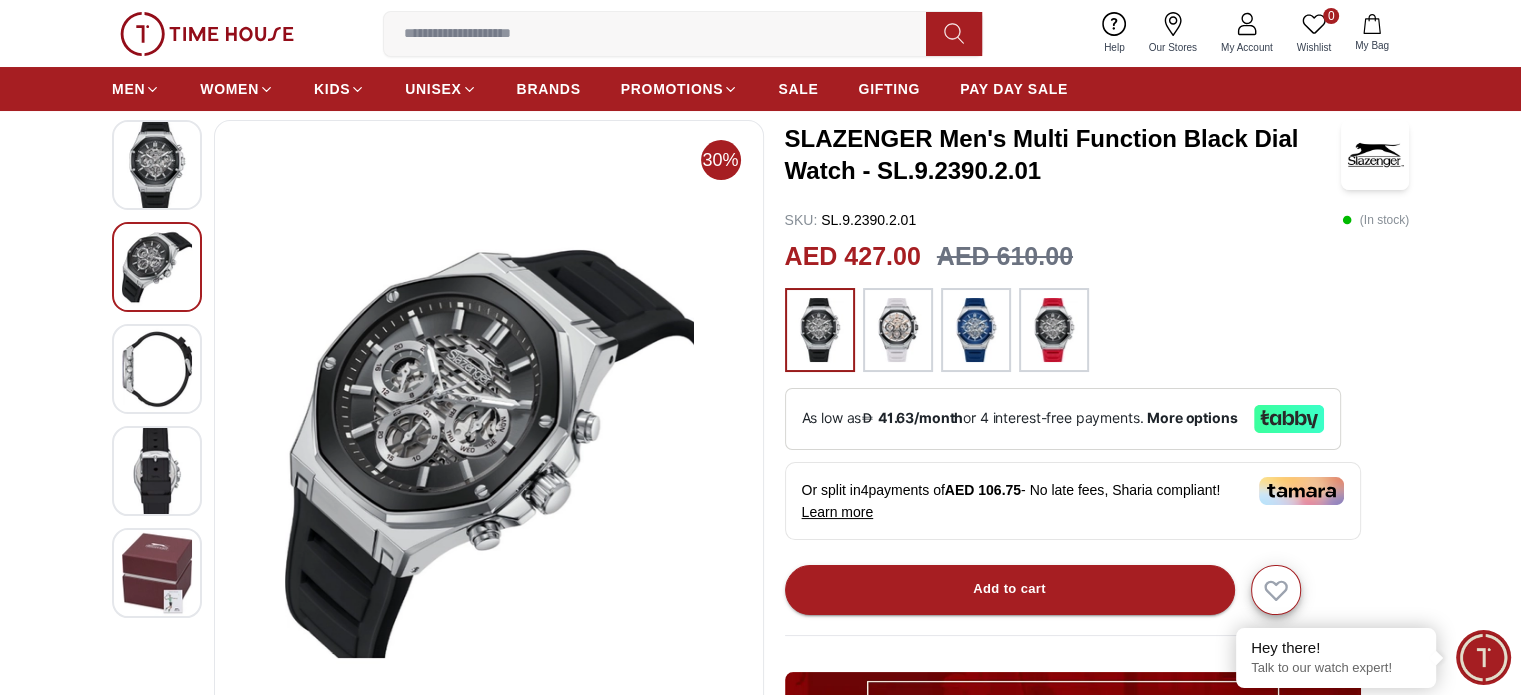 click at bounding box center (157, 165) 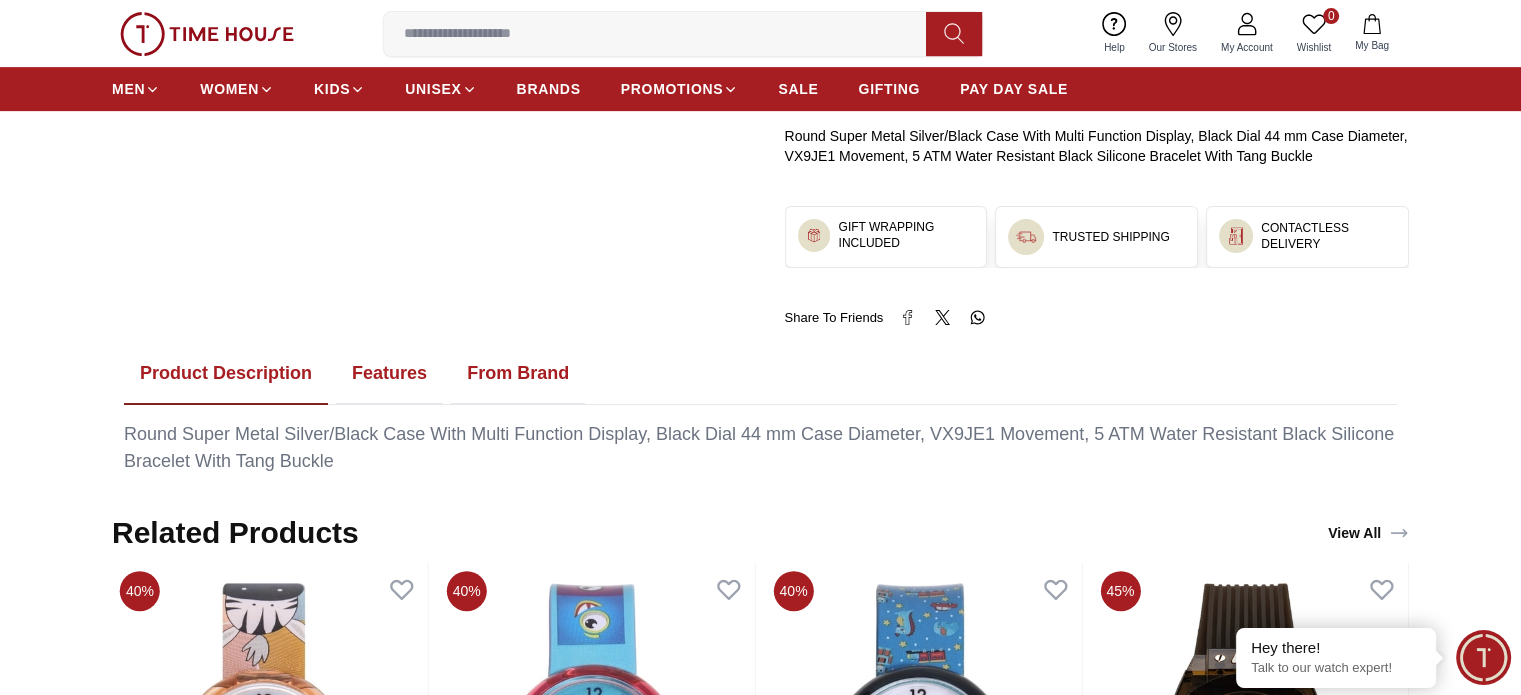 scroll, scrollTop: 900, scrollLeft: 0, axis: vertical 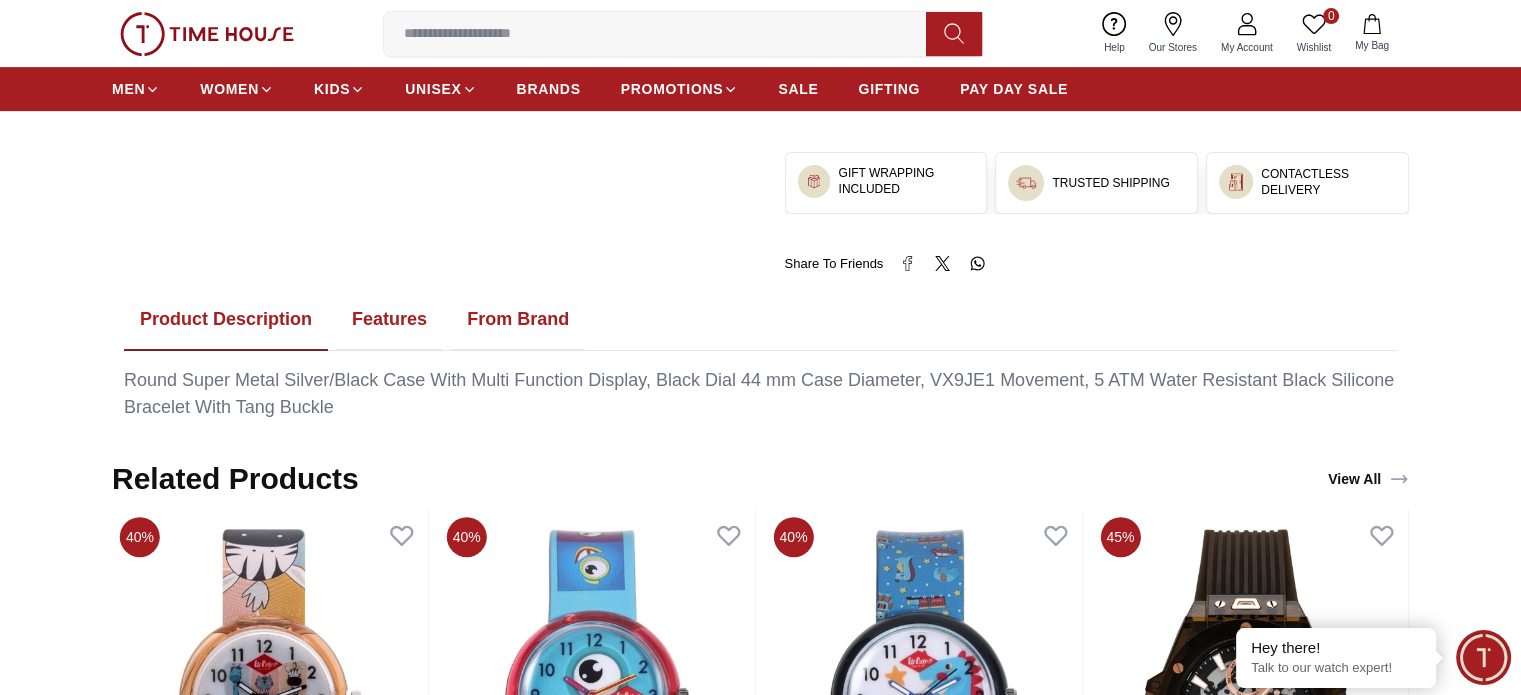 click on "Features" at bounding box center [389, 320] 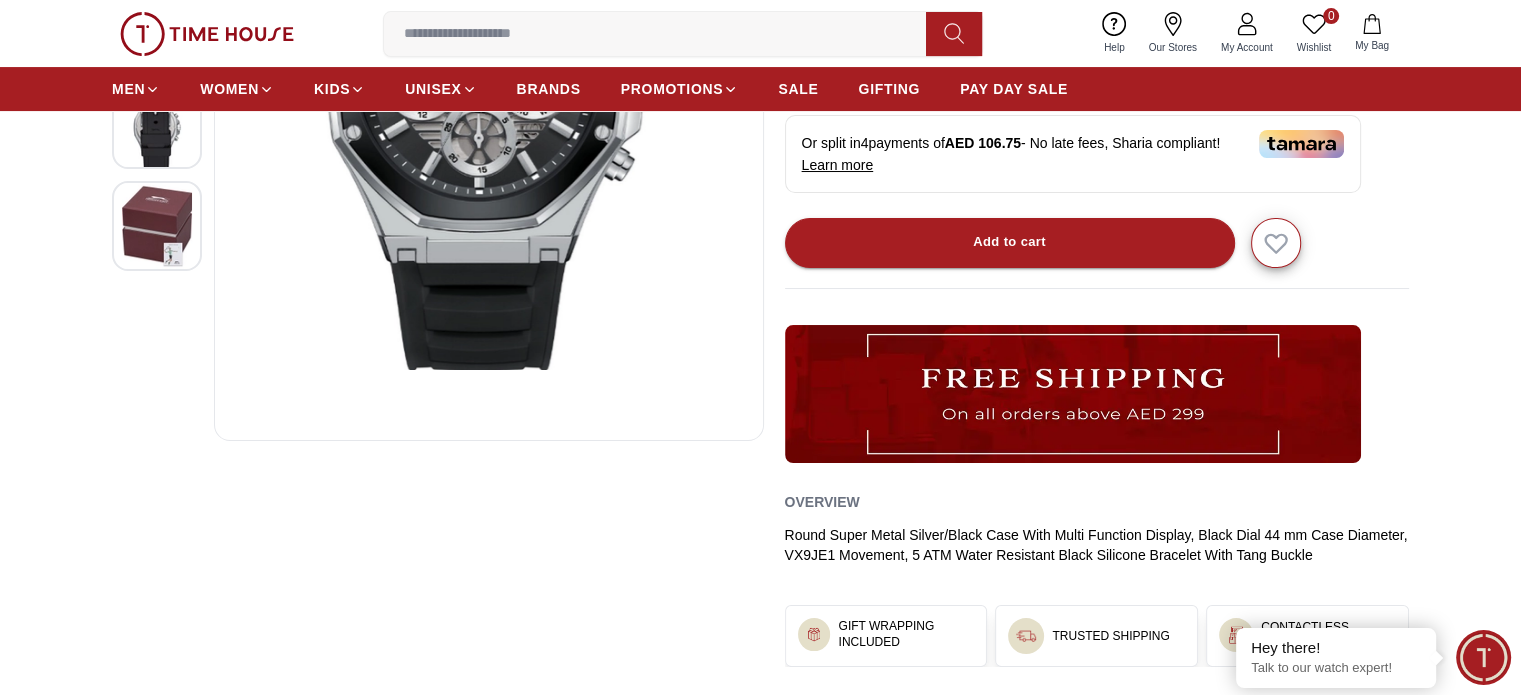 scroll, scrollTop: 200, scrollLeft: 0, axis: vertical 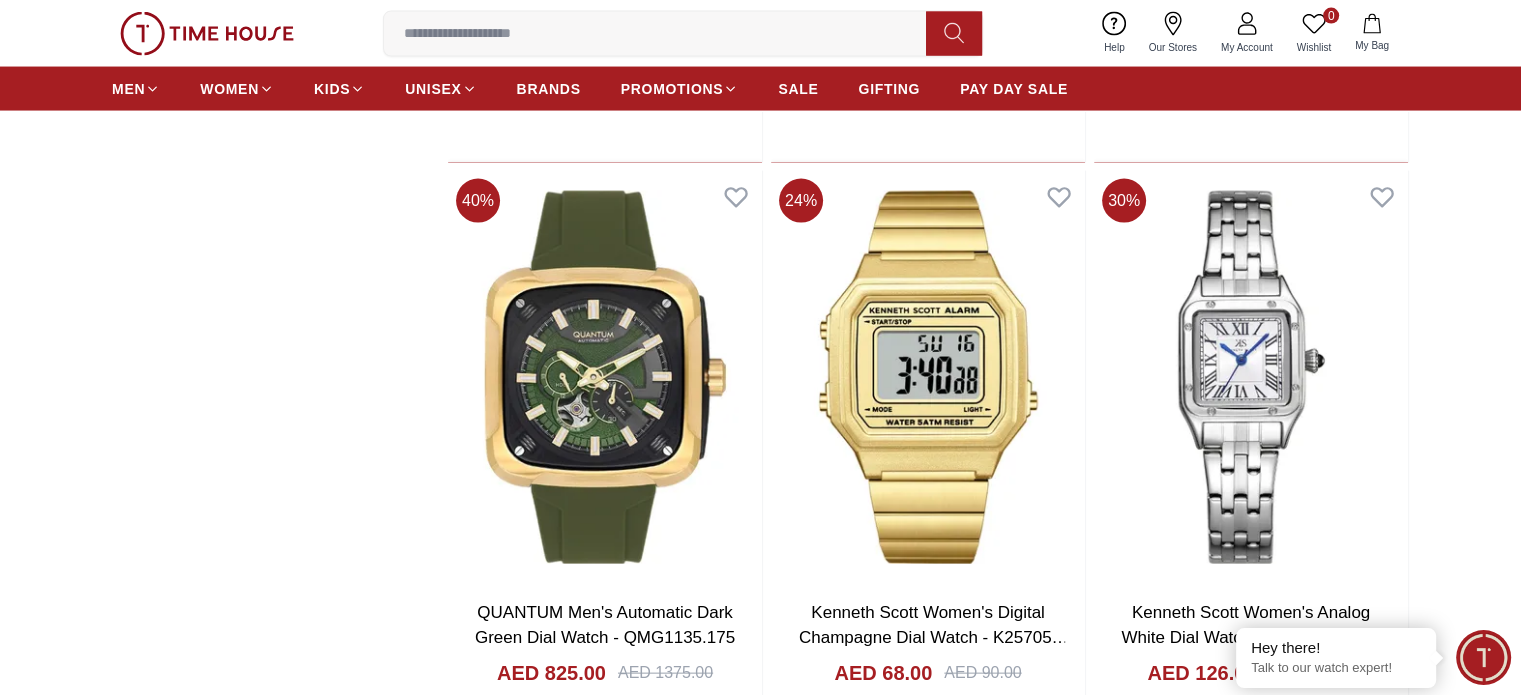 click on "Kenneth Scott Men's Multi Function Ivory Dial Watch - K25103-ZSWI" at bounding box center [1251, 2377] 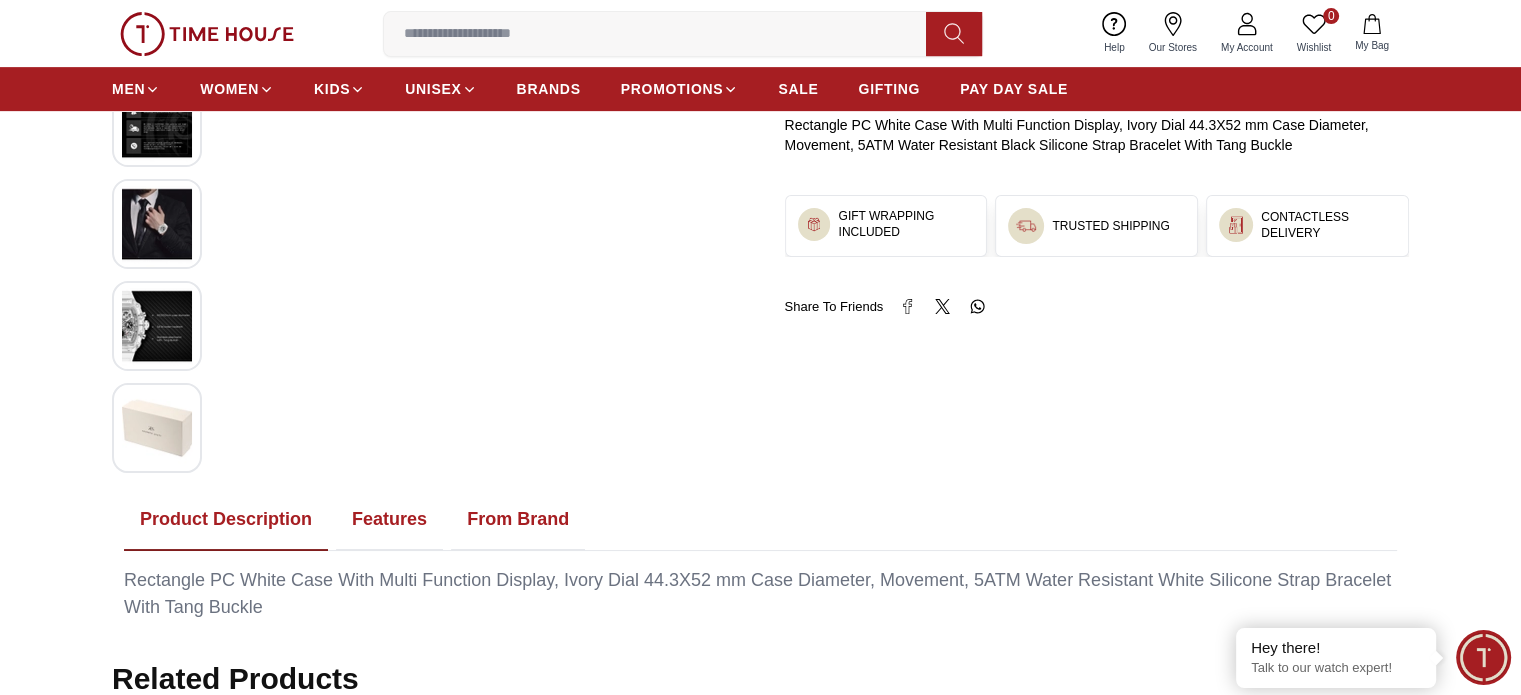 scroll, scrollTop: 500, scrollLeft: 0, axis: vertical 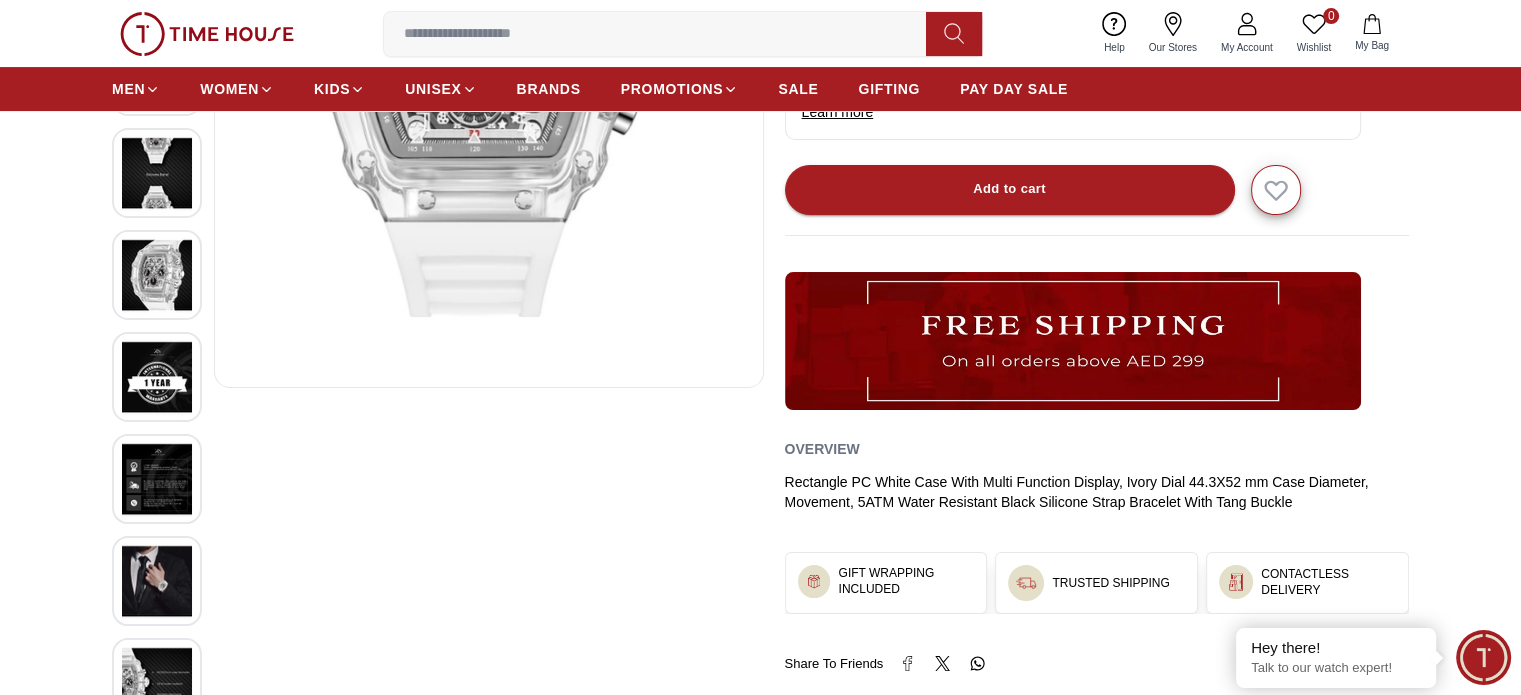 click at bounding box center [157, 581] 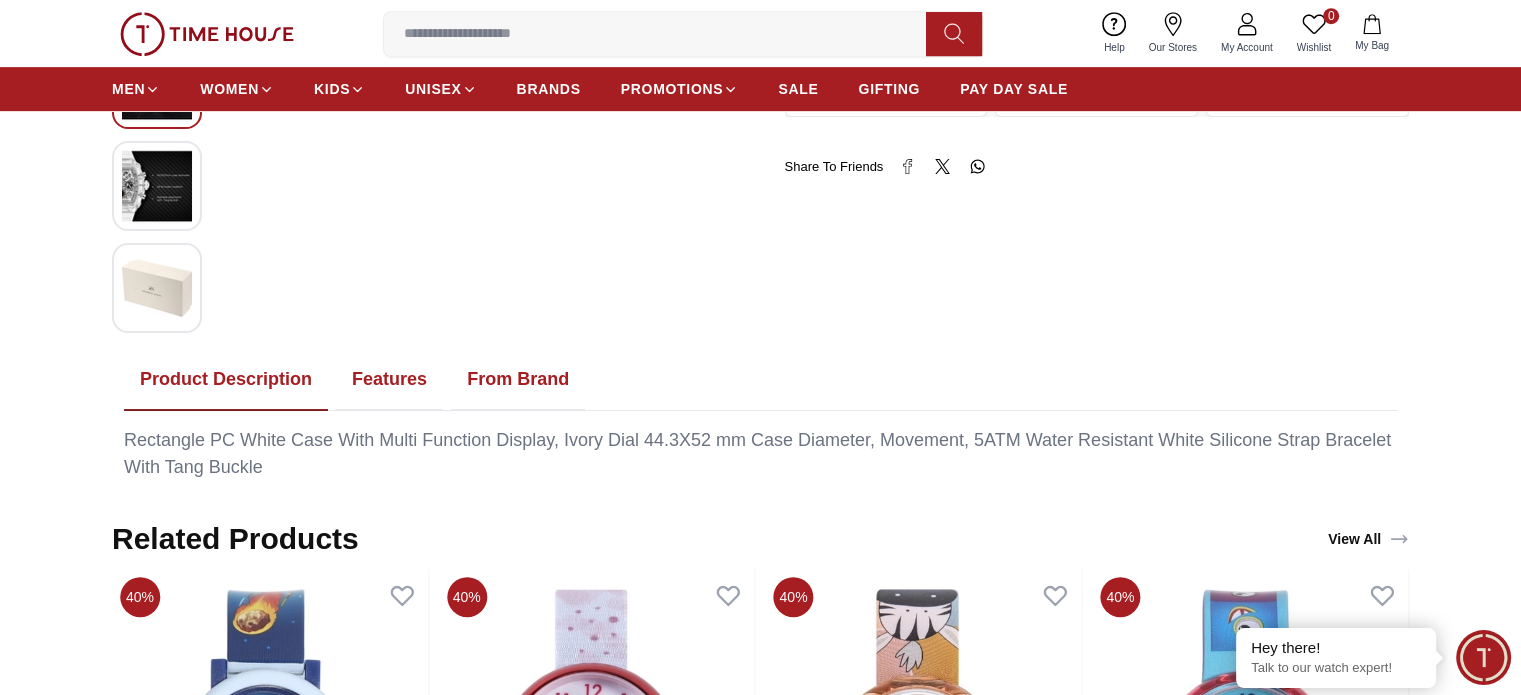 scroll, scrollTop: 1000, scrollLeft: 0, axis: vertical 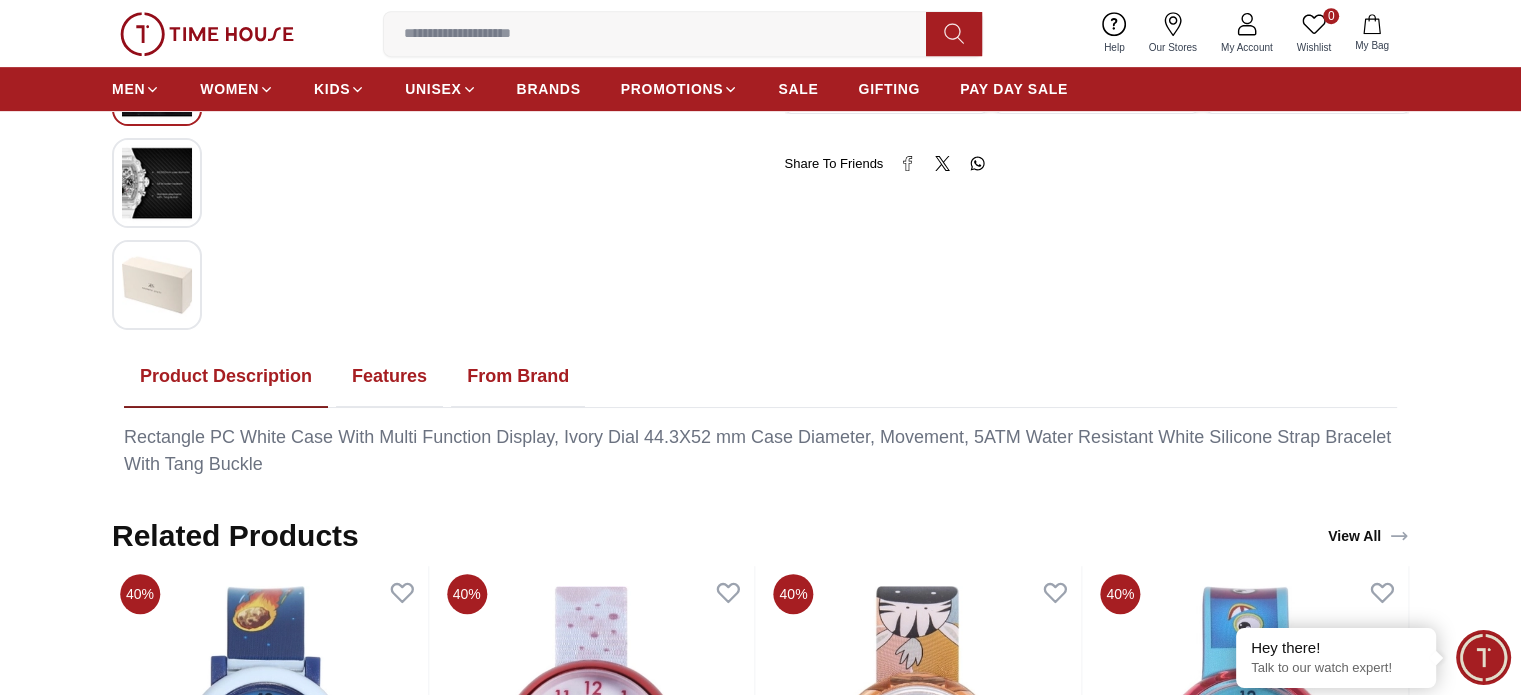 click on "Features" at bounding box center [389, 377] 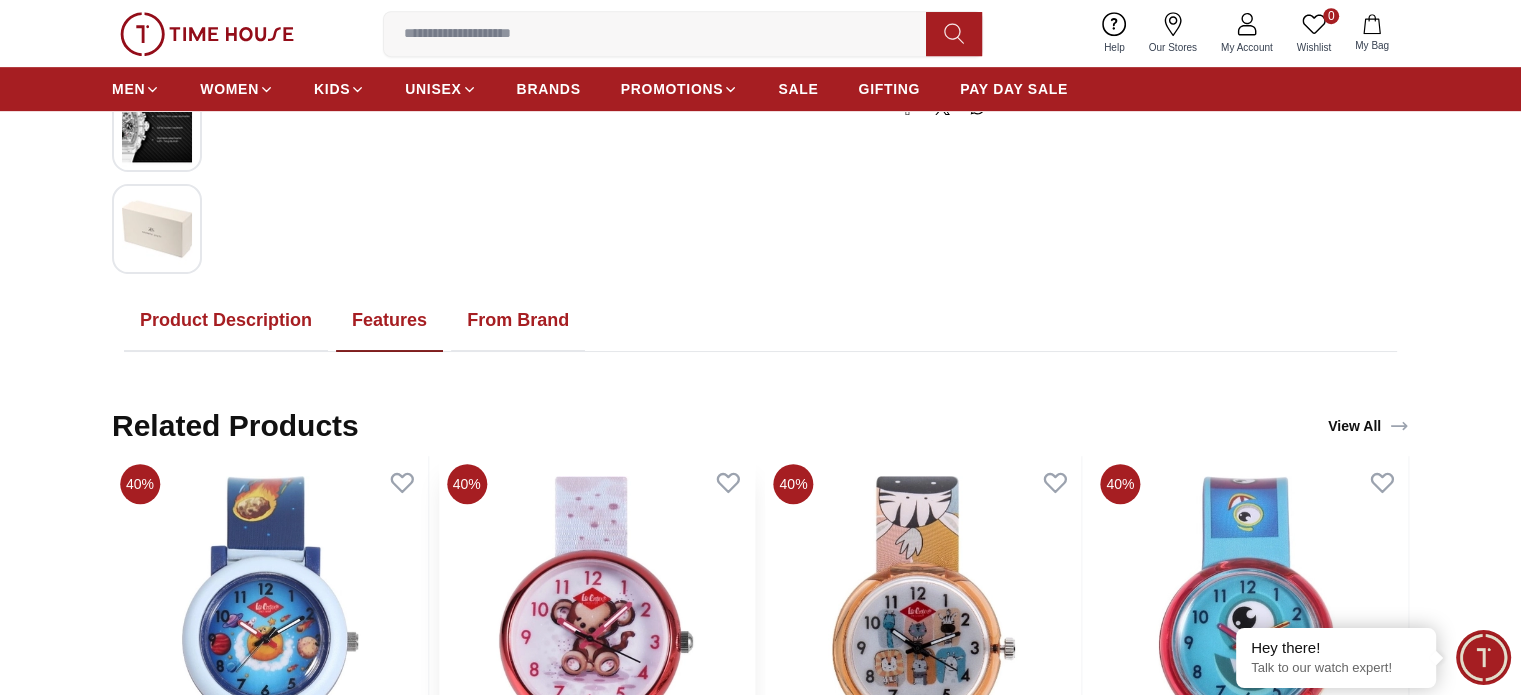 scroll, scrollTop: 1200, scrollLeft: 0, axis: vertical 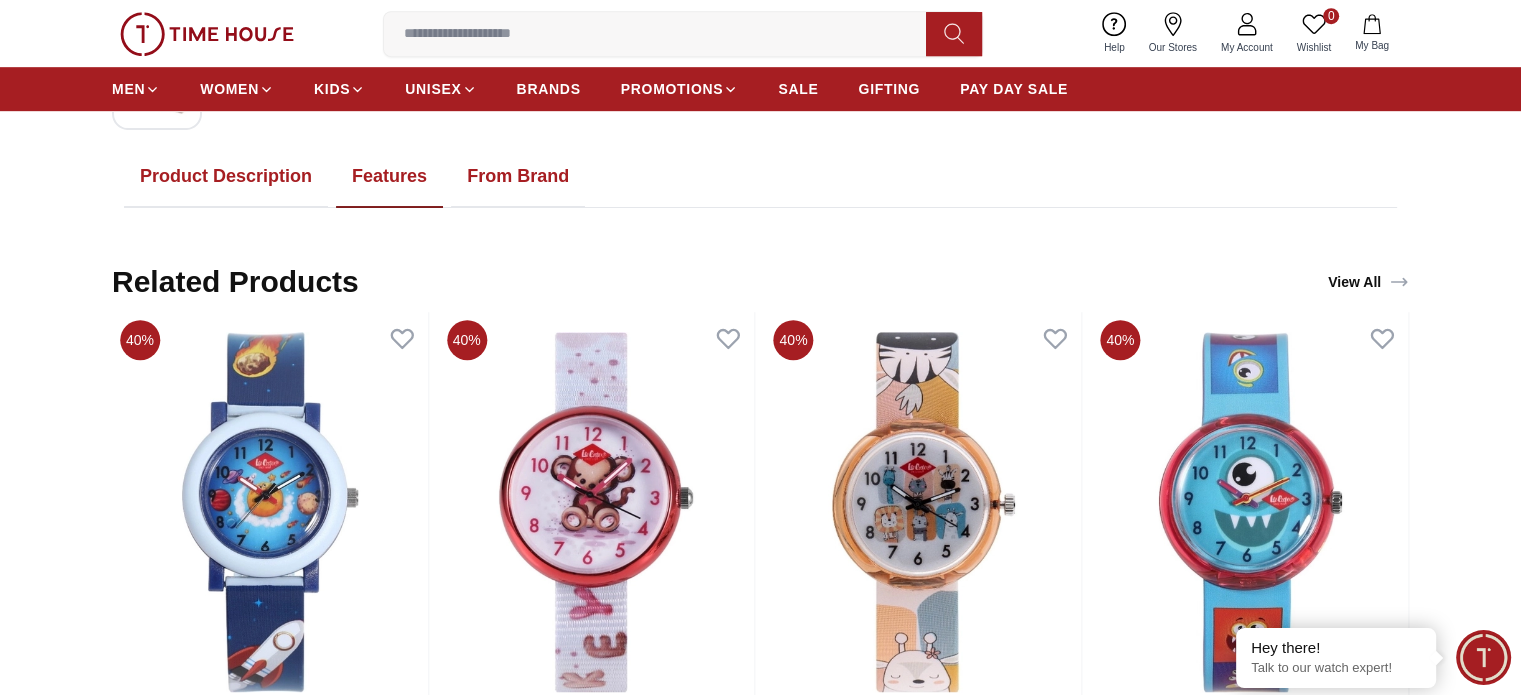 click on "From Brand" at bounding box center [518, 177] 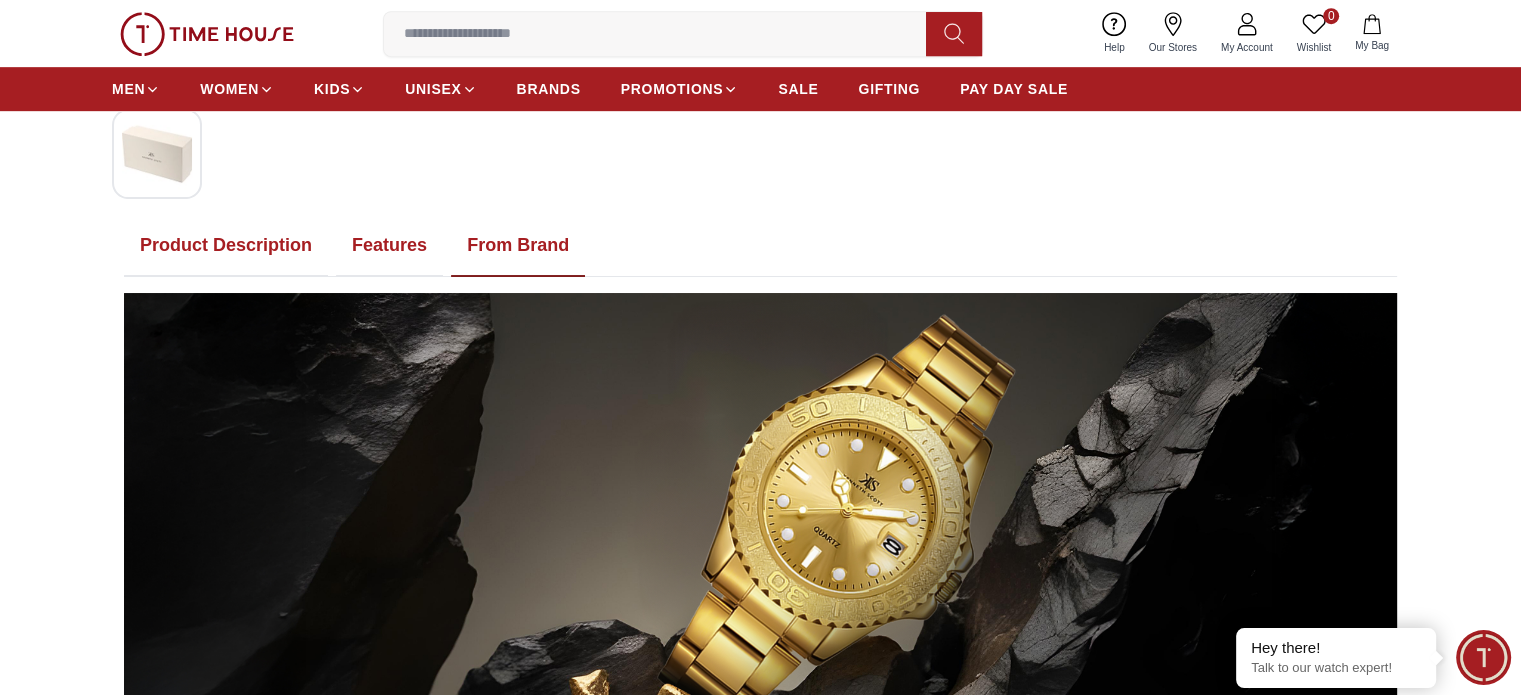 scroll, scrollTop: 1000, scrollLeft: 0, axis: vertical 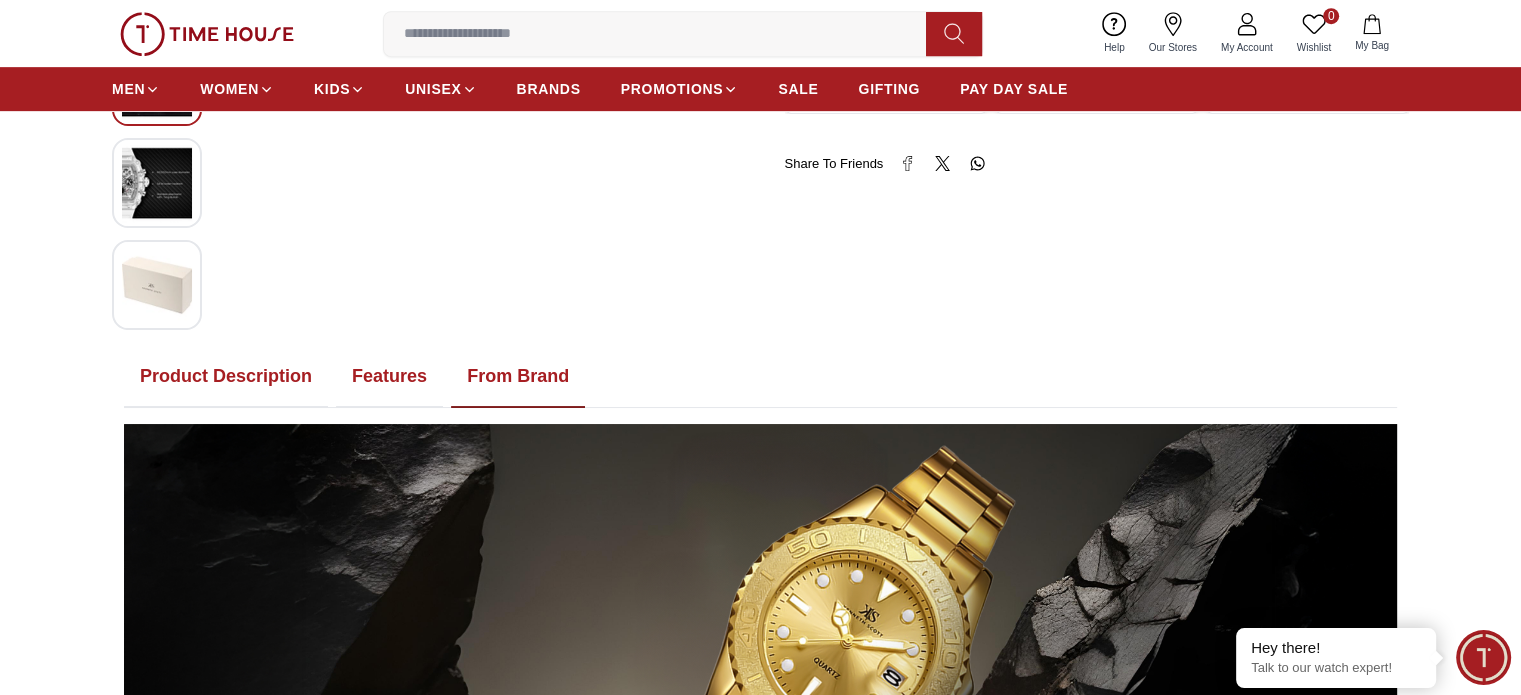 click on "Features" at bounding box center [389, 377] 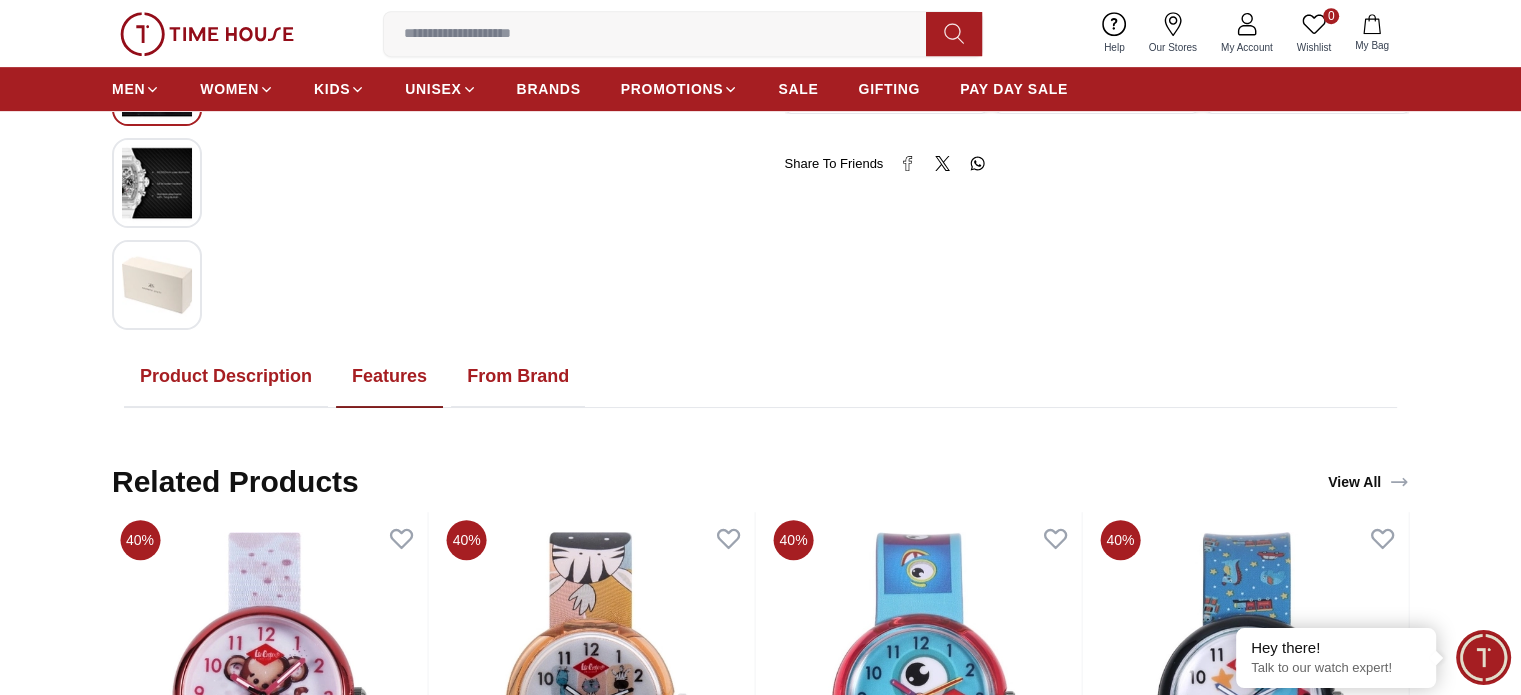 click on "Product Description" at bounding box center (226, 377) 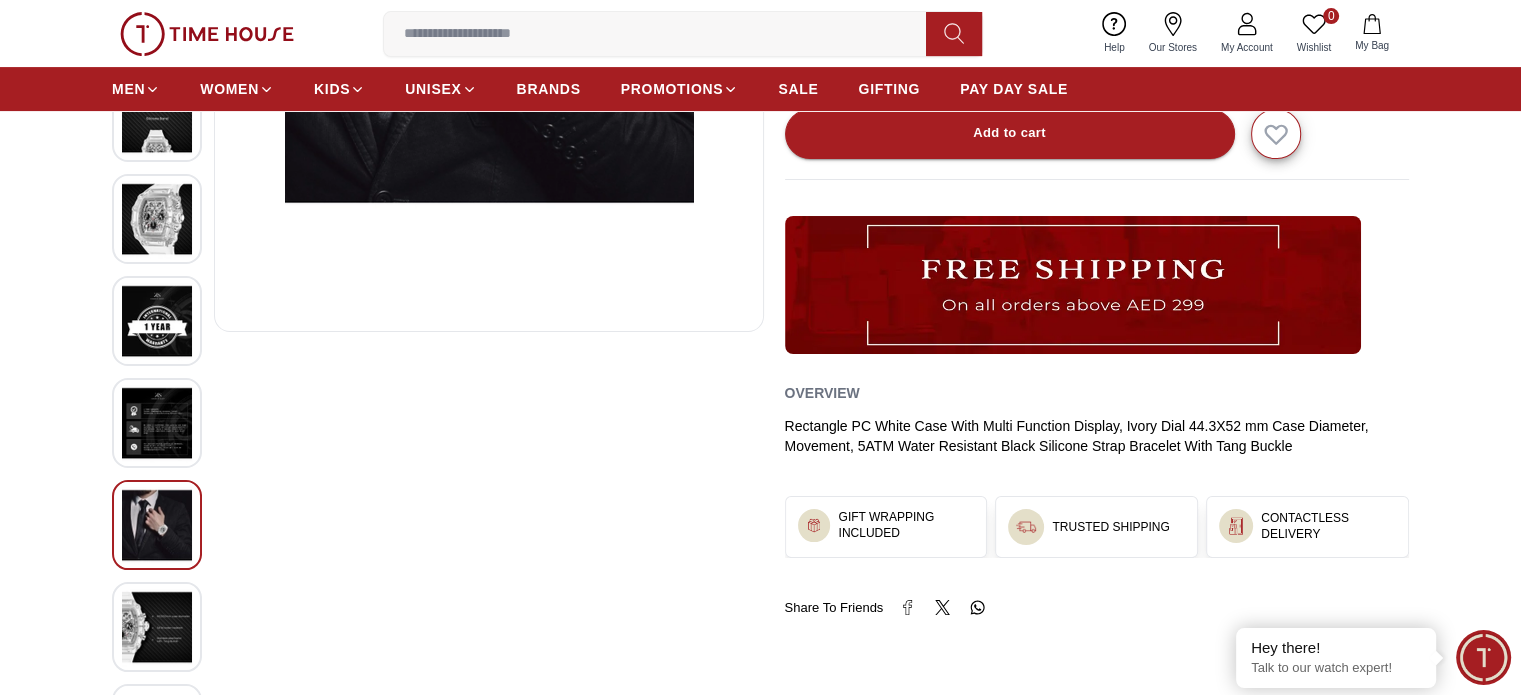scroll, scrollTop: 500, scrollLeft: 0, axis: vertical 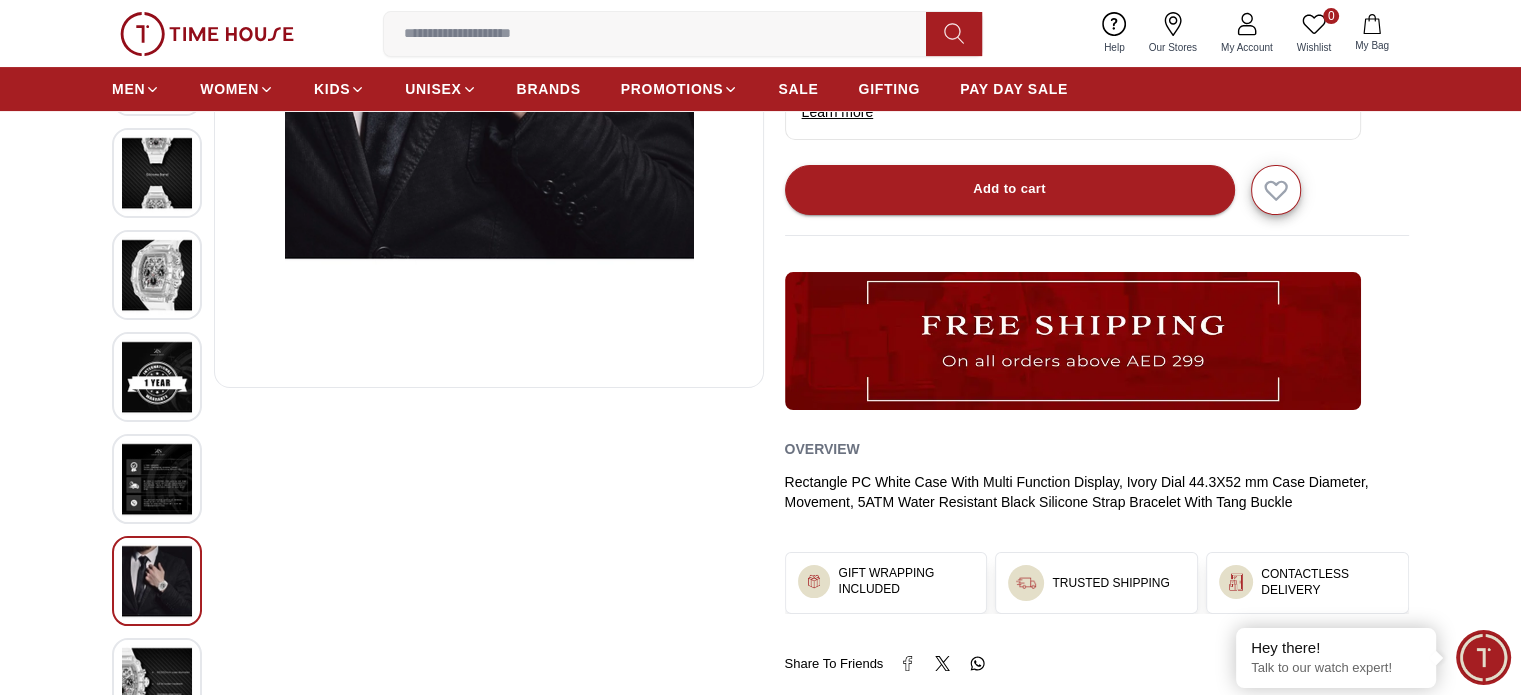 click at bounding box center (157, 275) 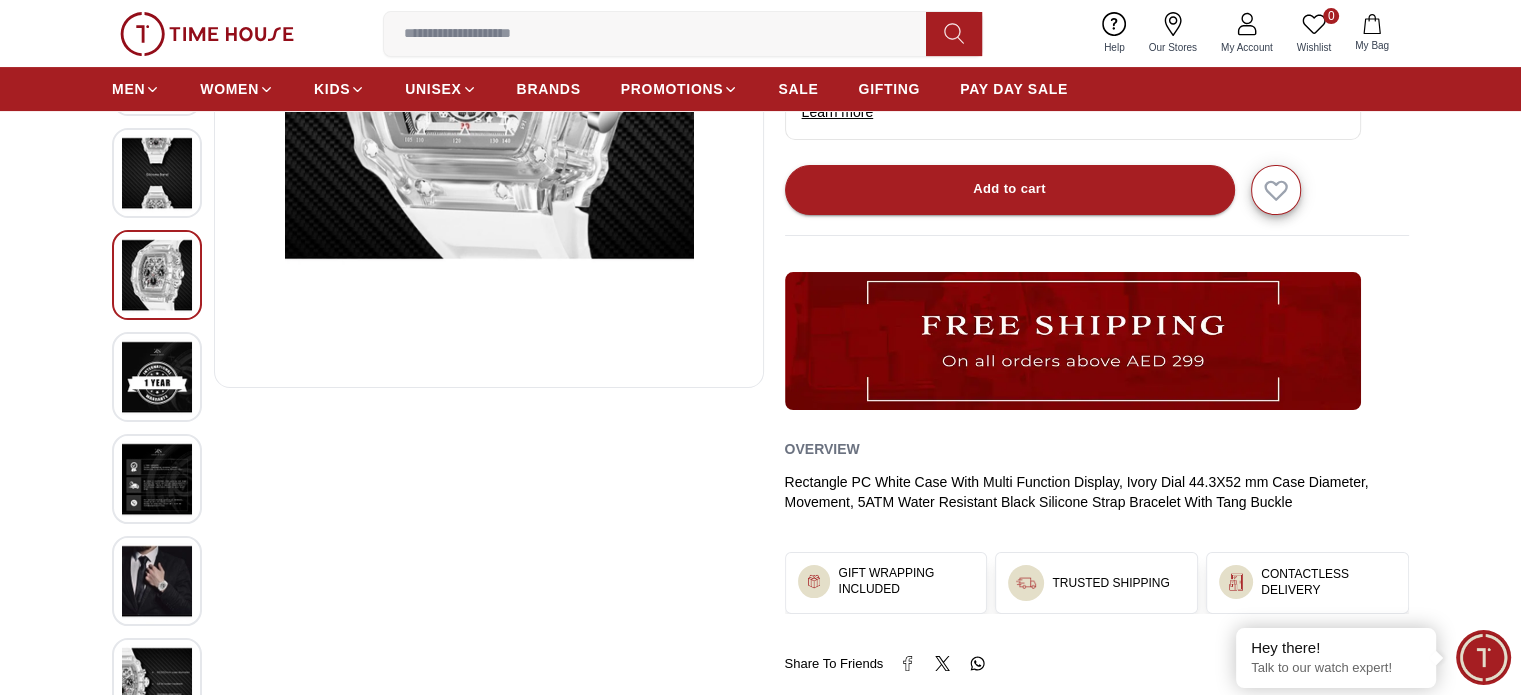 click at bounding box center [157, 173] 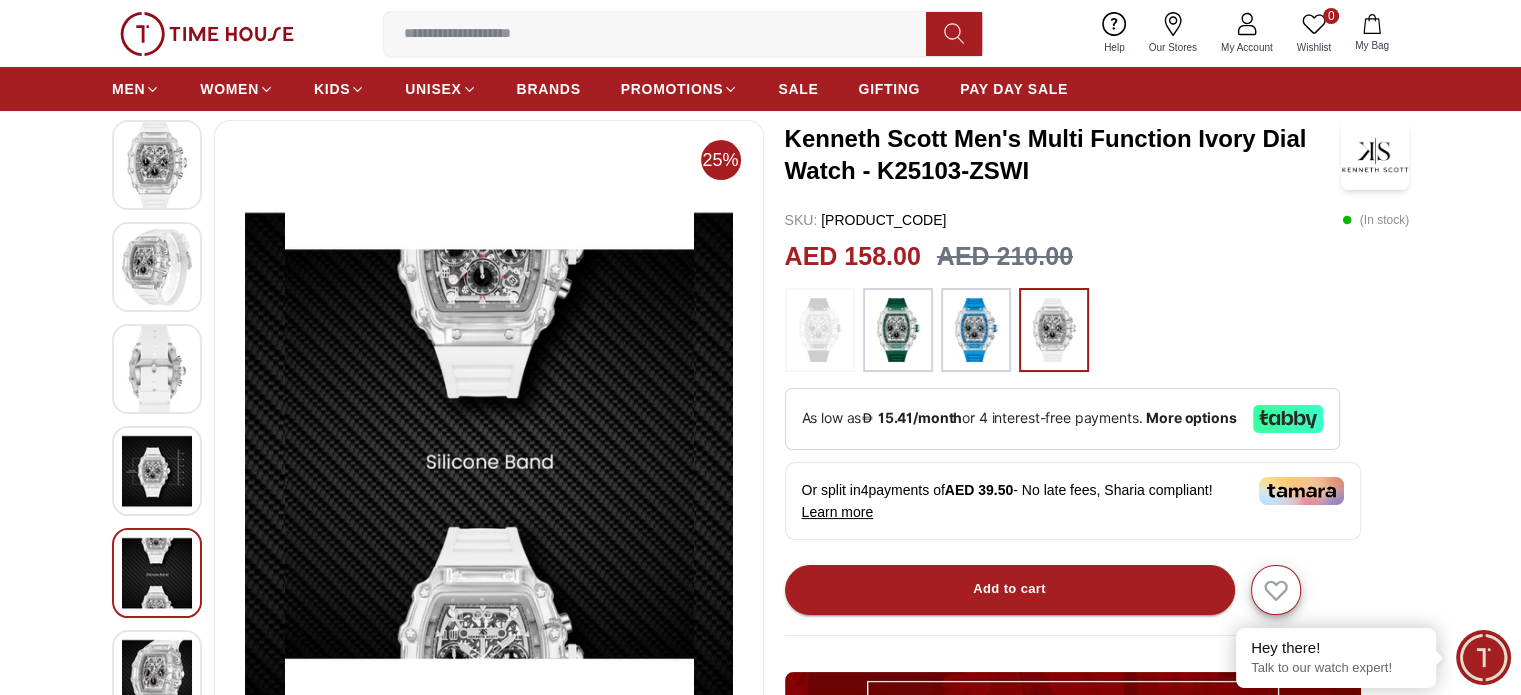 scroll, scrollTop: 100, scrollLeft: 0, axis: vertical 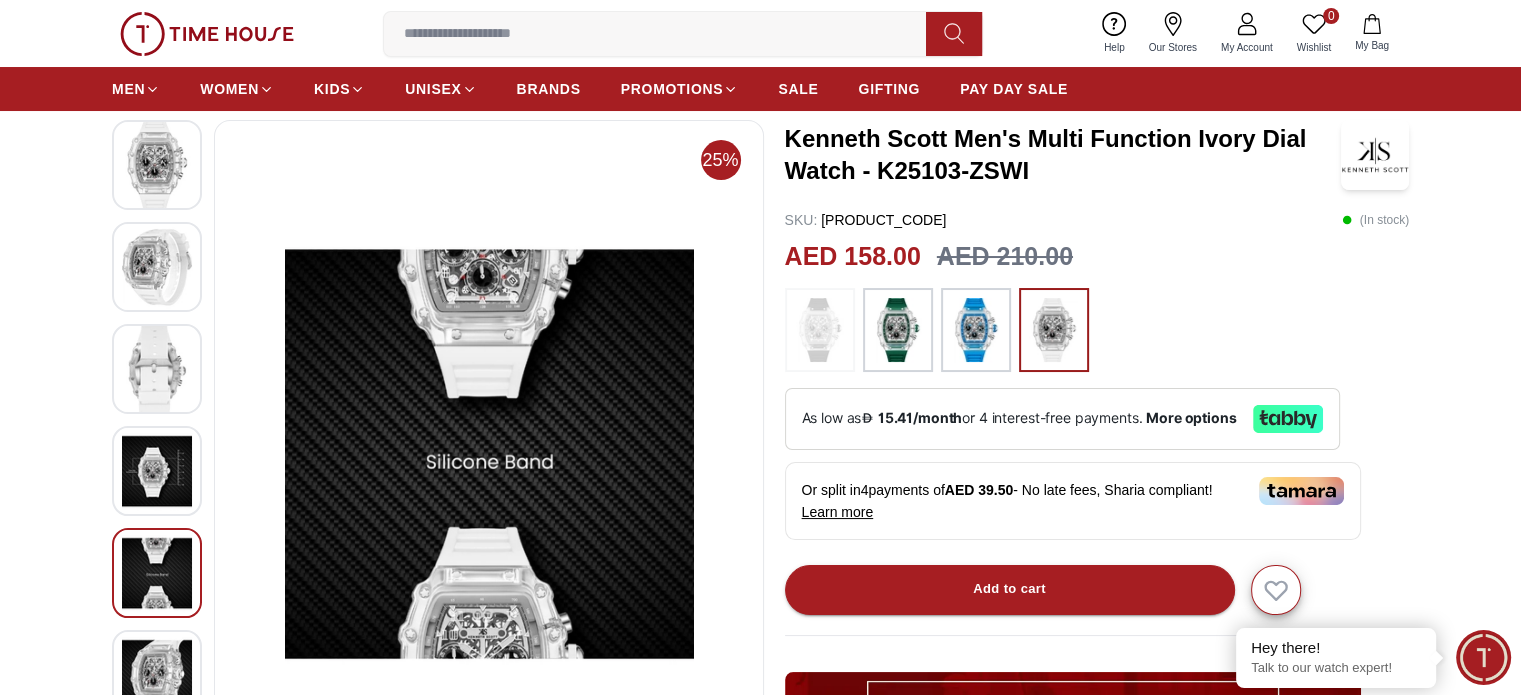click at bounding box center (157, 369) 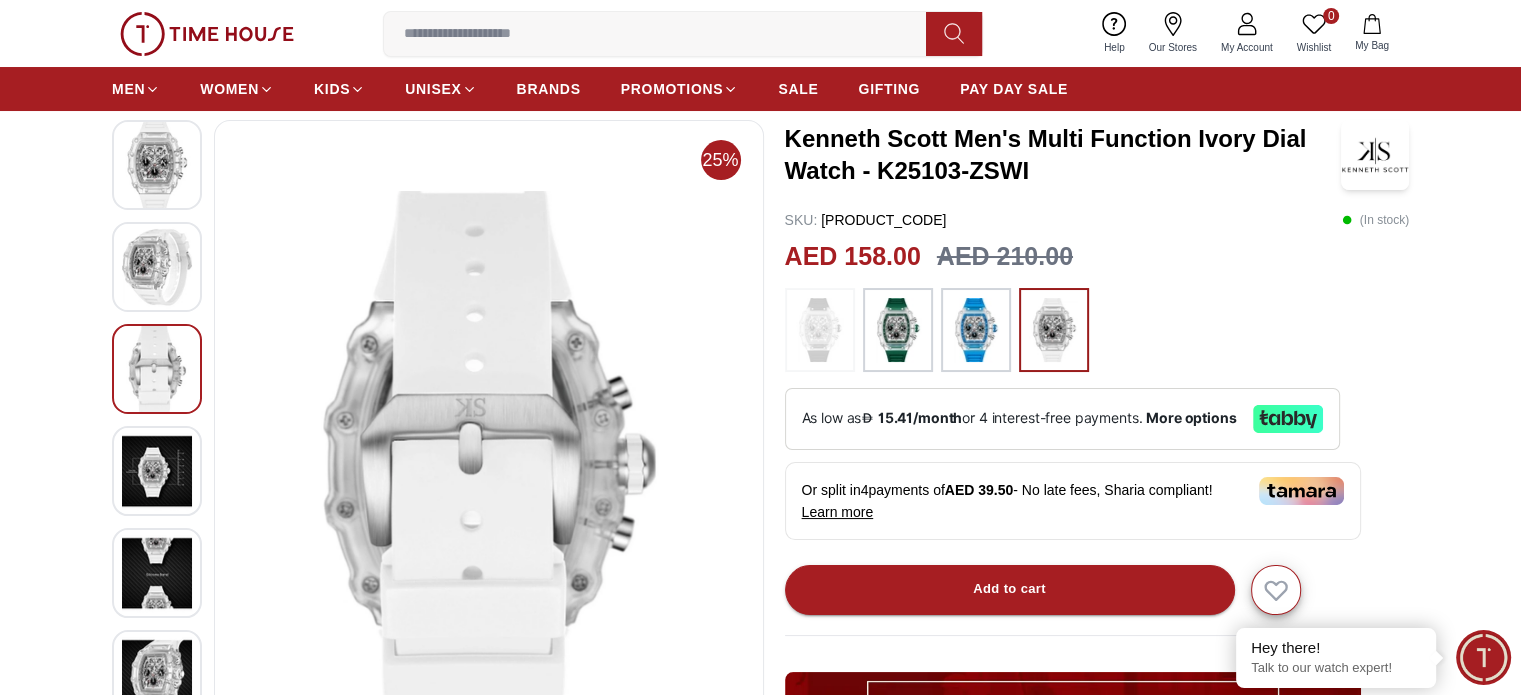 click at bounding box center [157, 267] 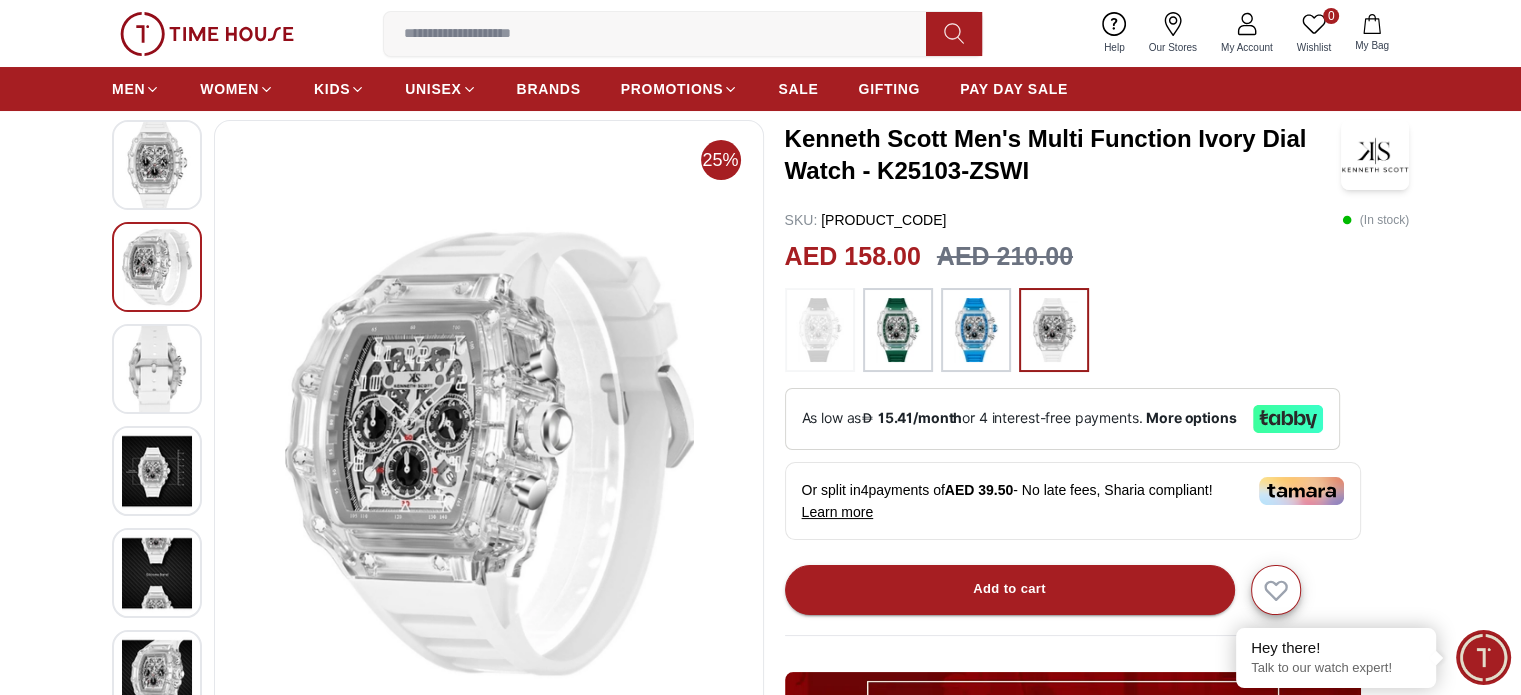click at bounding box center [157, 165] 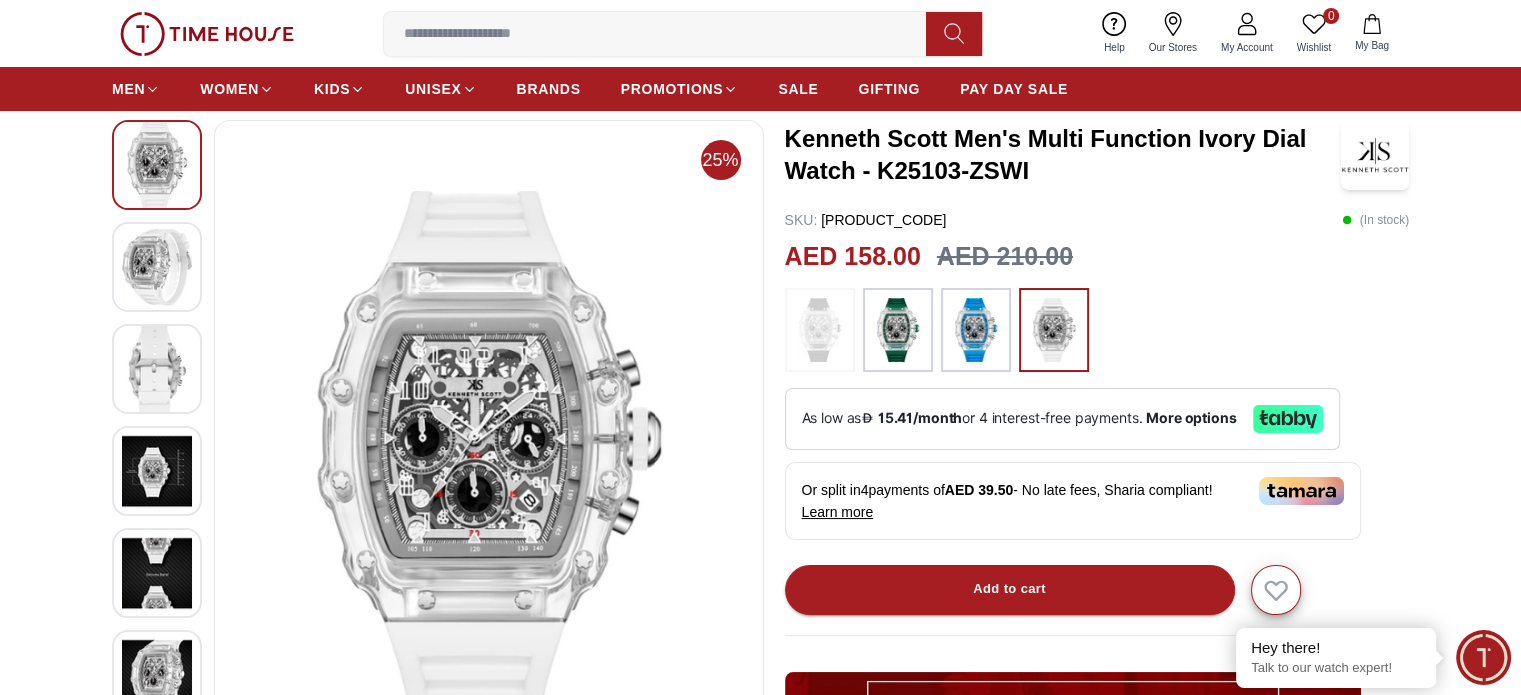 click at bounding box center (976, 330) 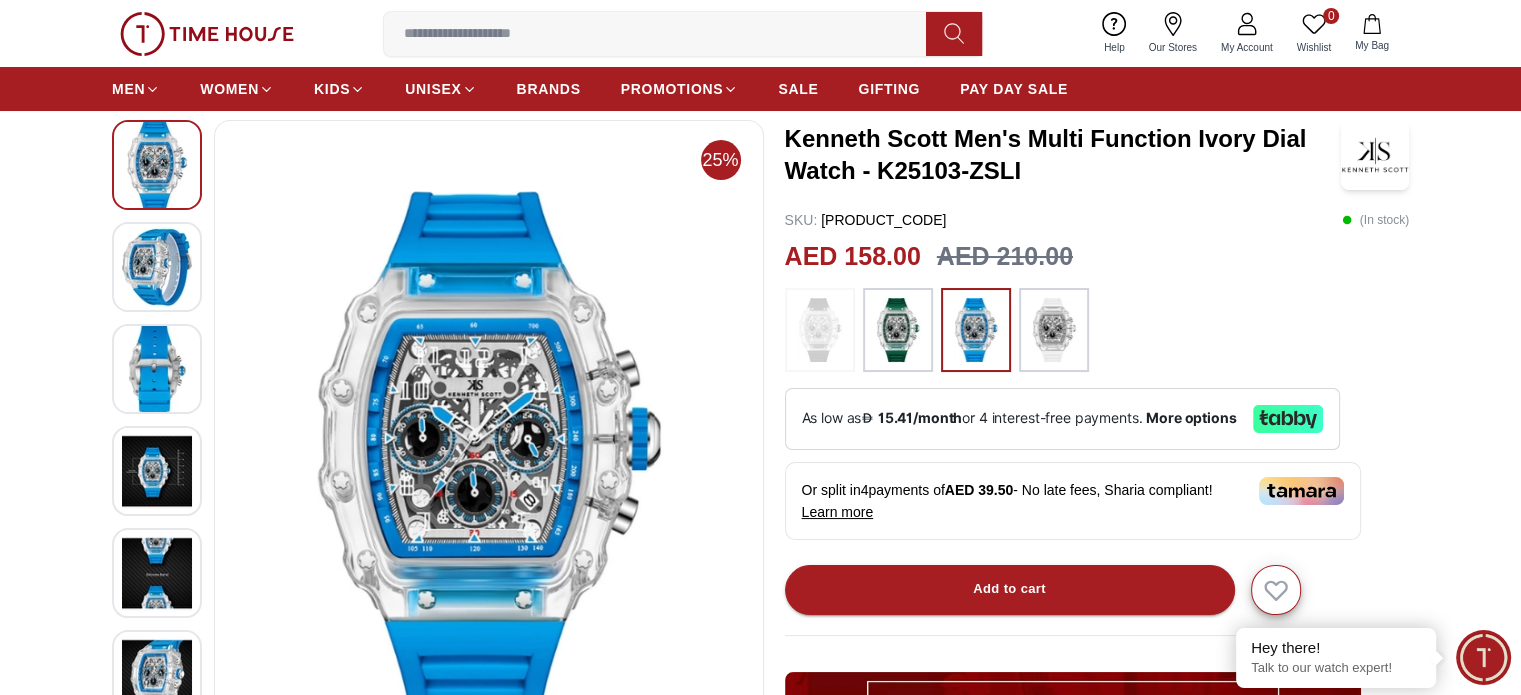 click at bounding box center [1054, 330] 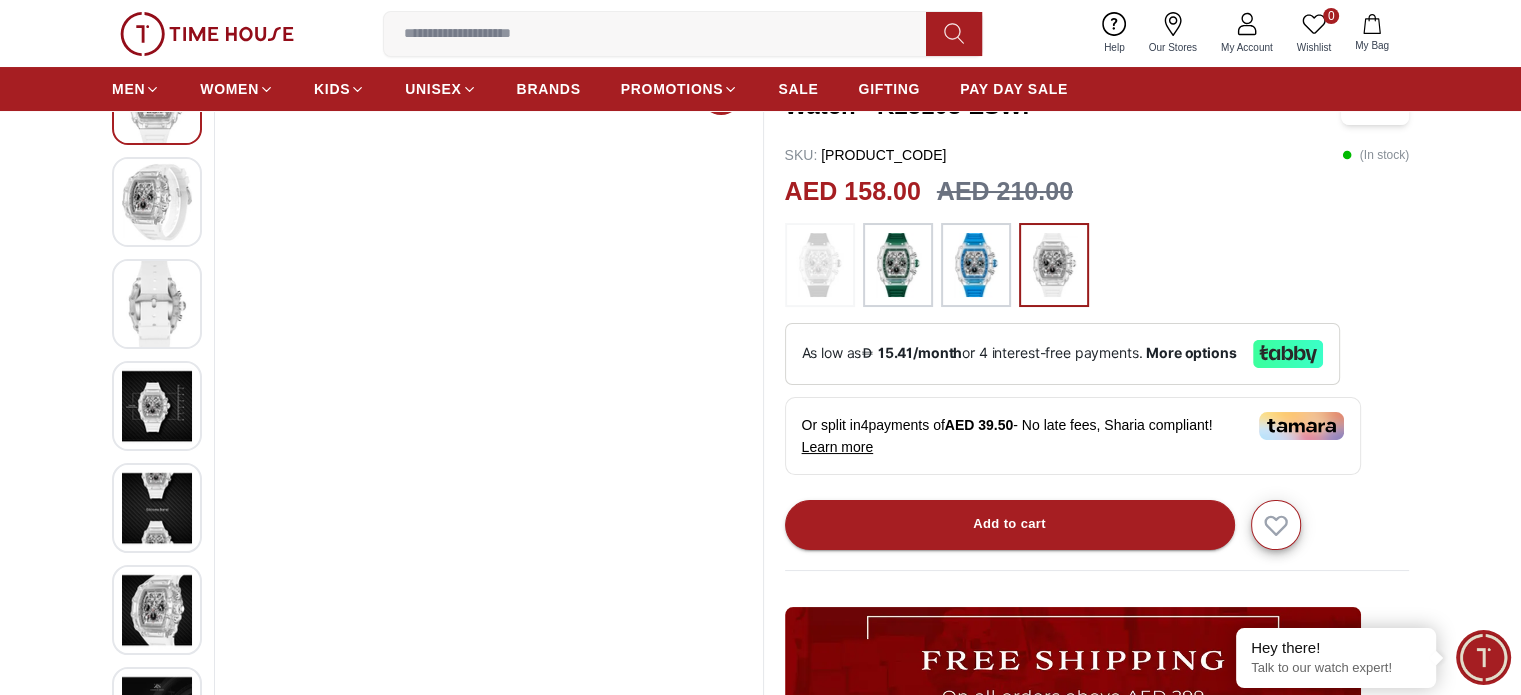 scroll, scrollTop: 0, scrollLeft: 0, axis: both 